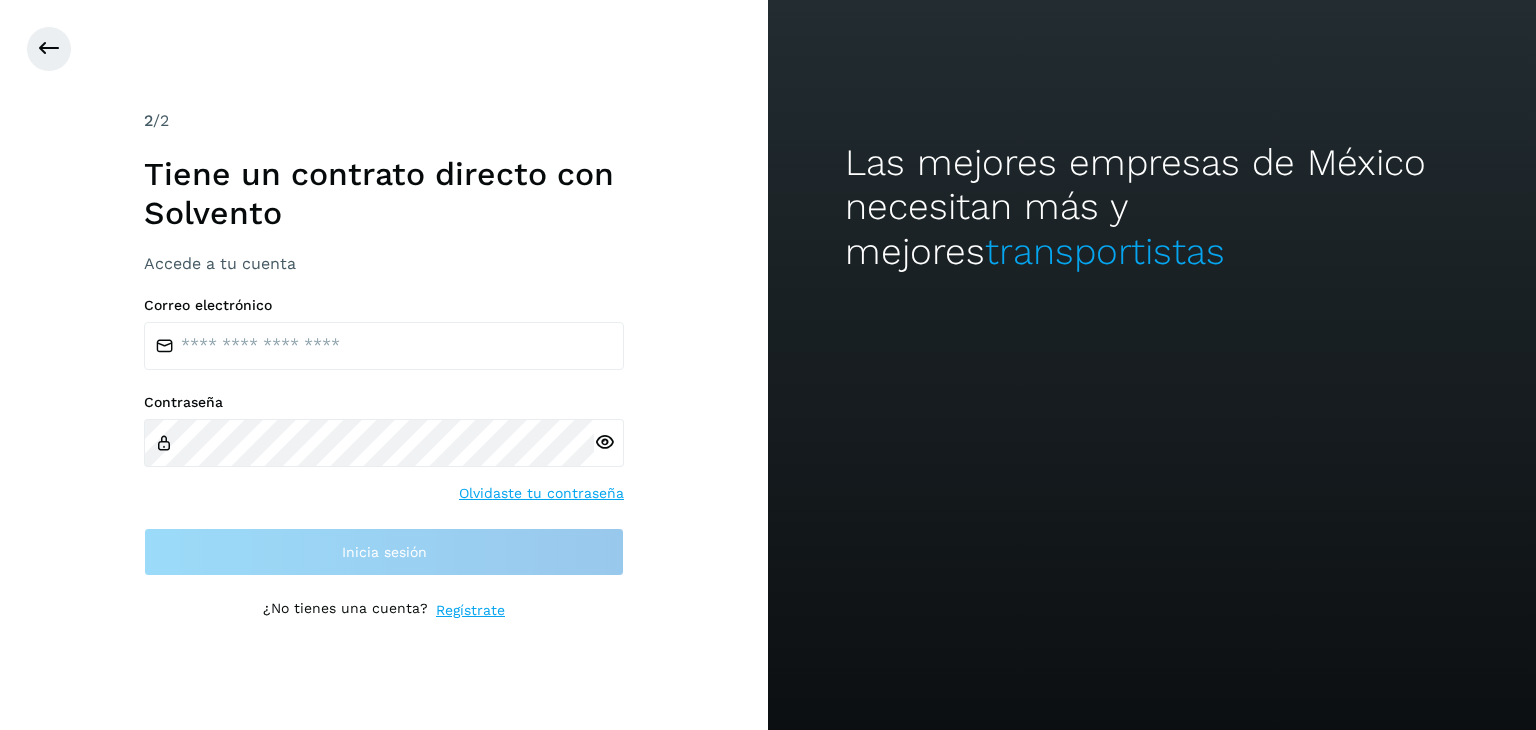 scroll, scrollTop: 0, scrollLeft: 0, axis: both 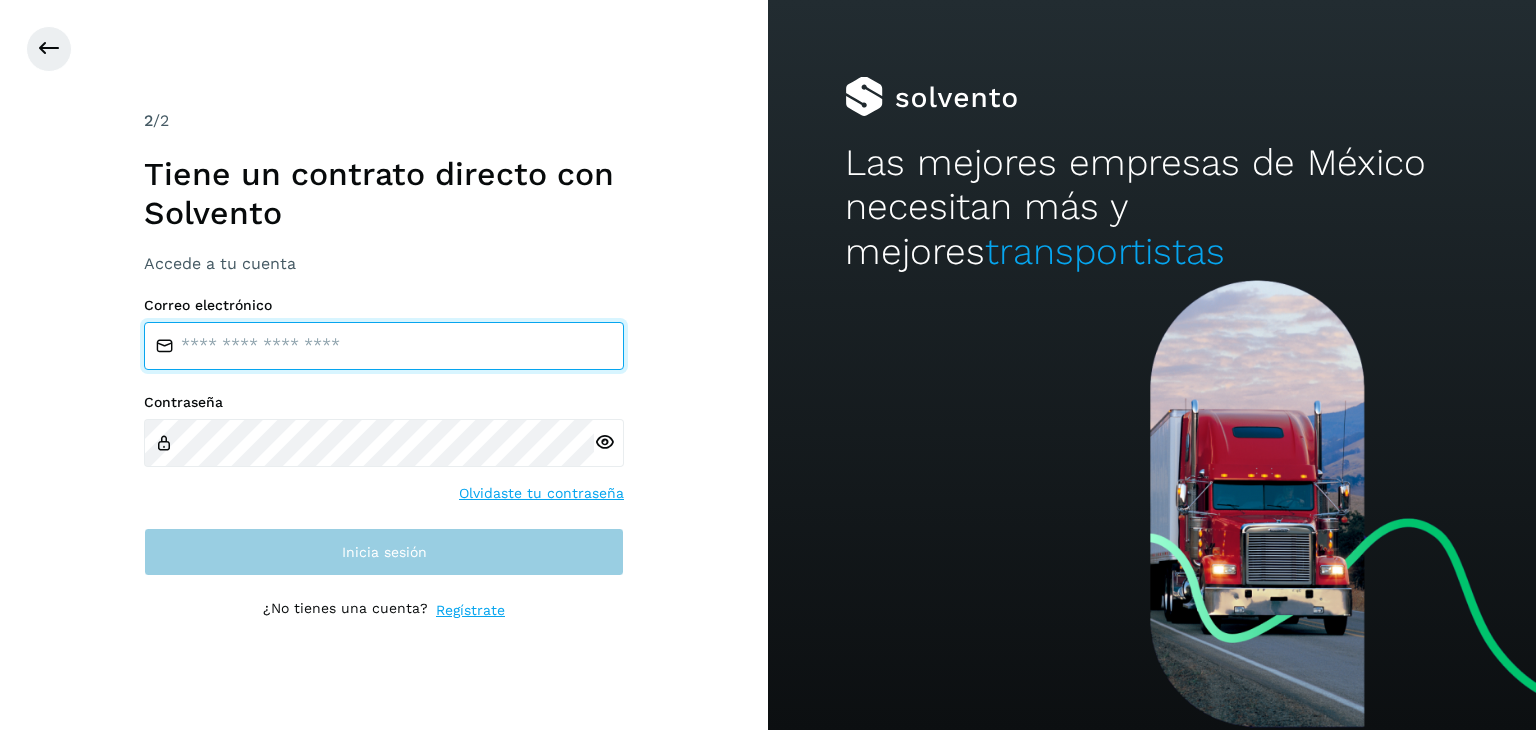 type on "**********" 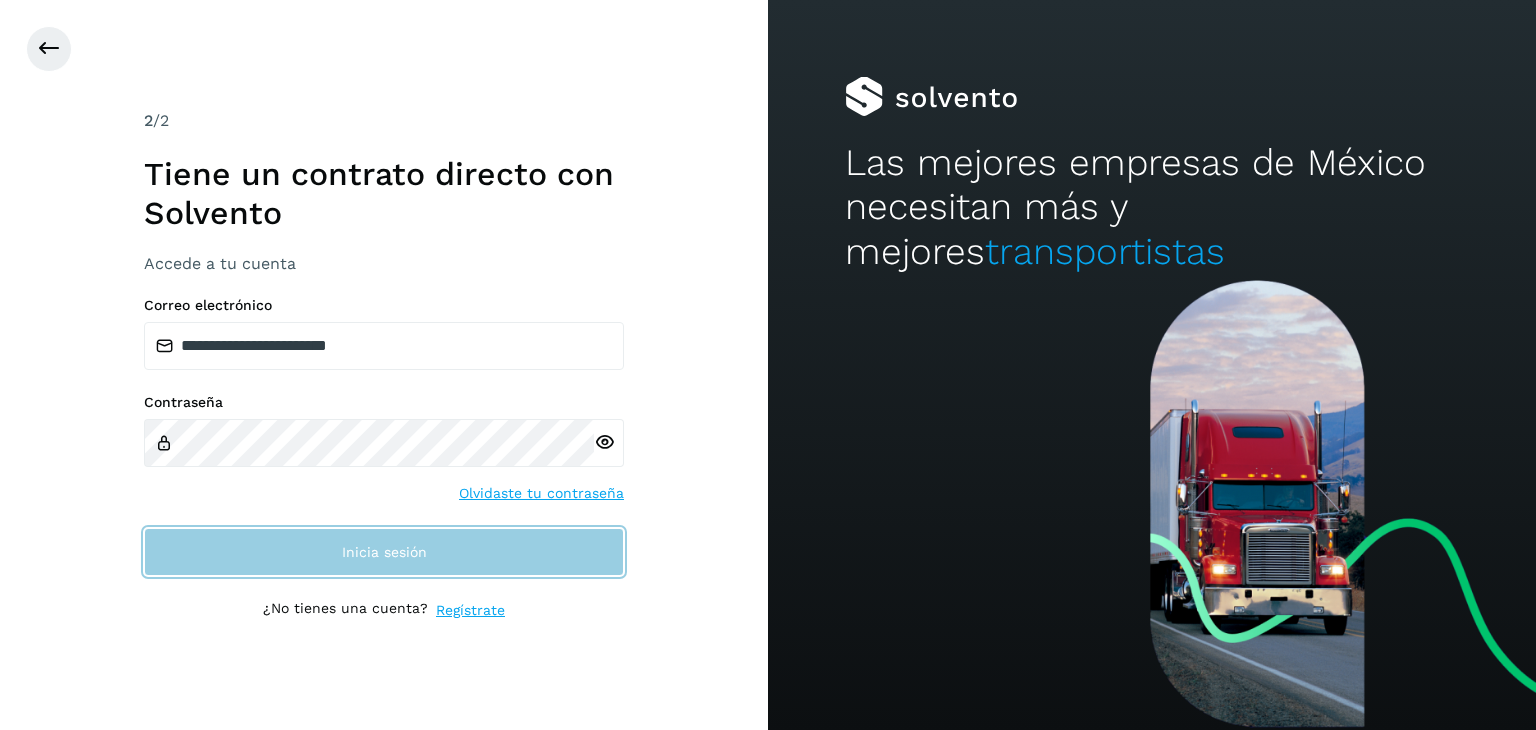 click on "Inicia sesión" 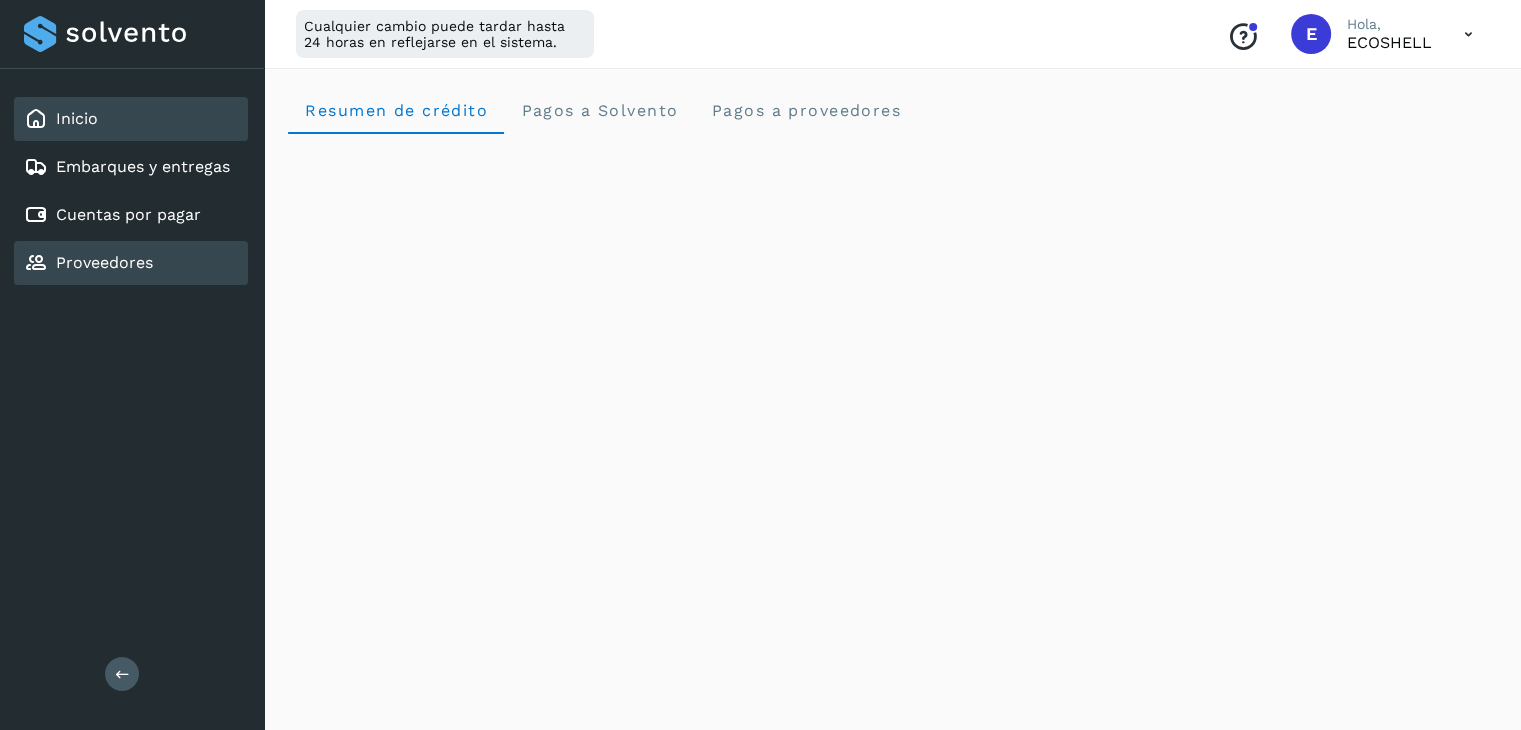 click on "Proveedores" 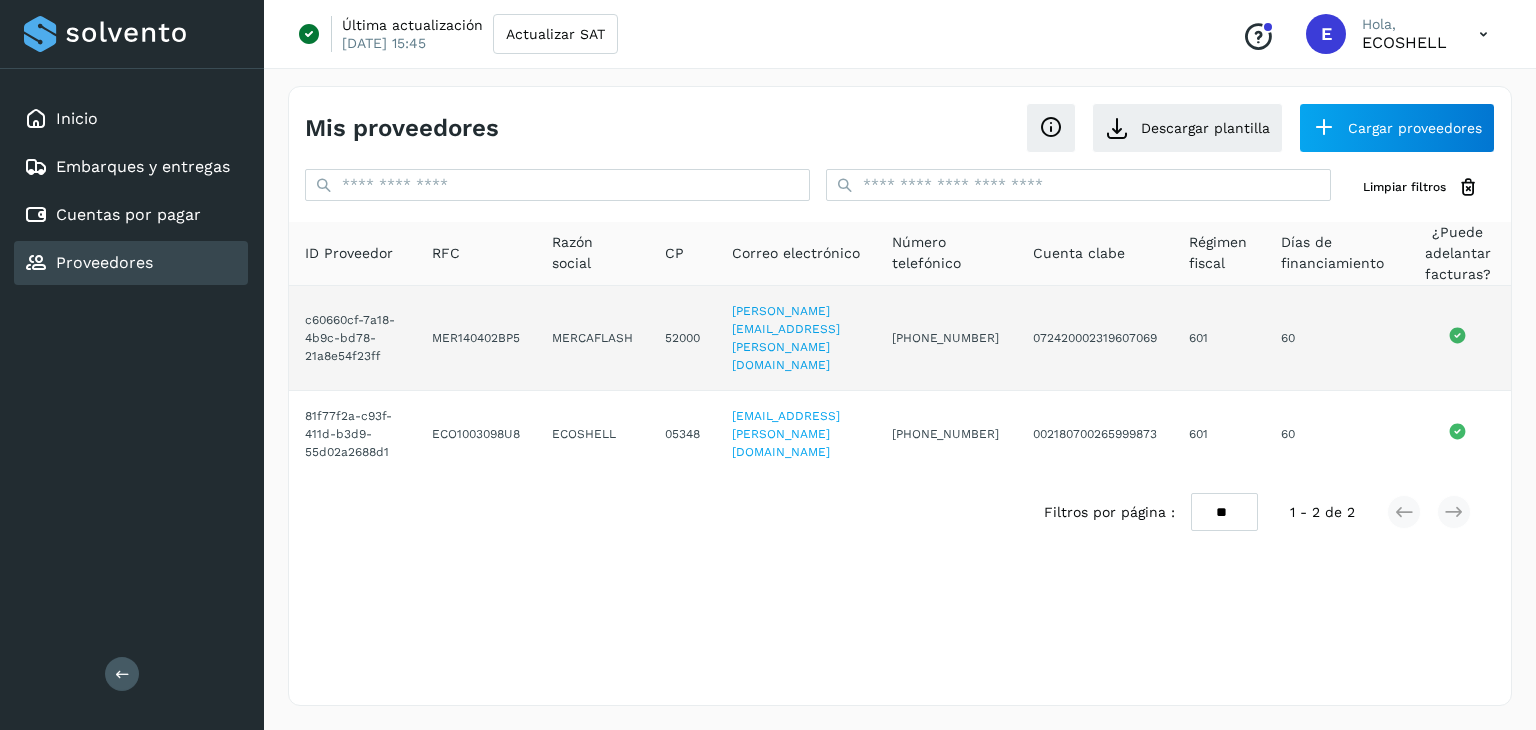 click on "60" 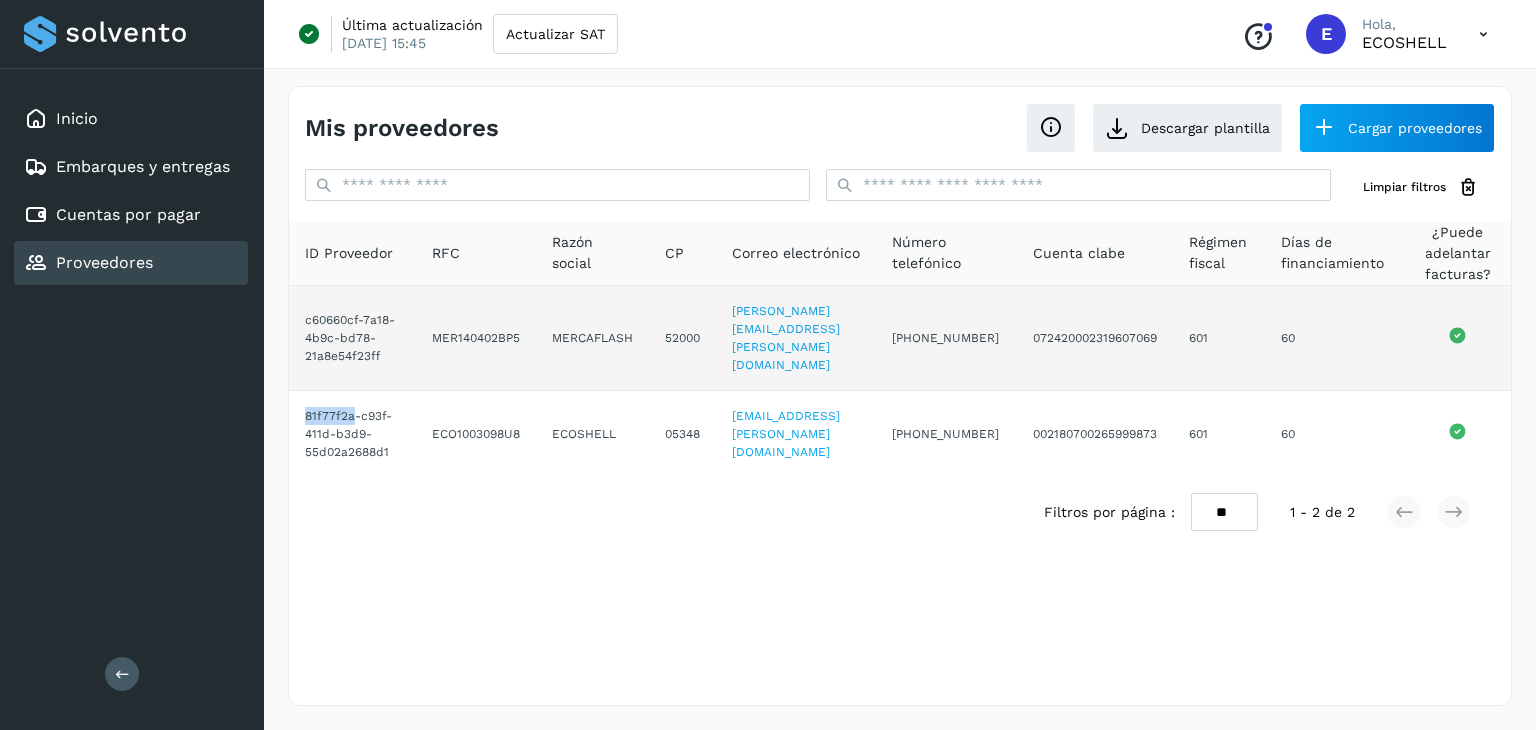 click 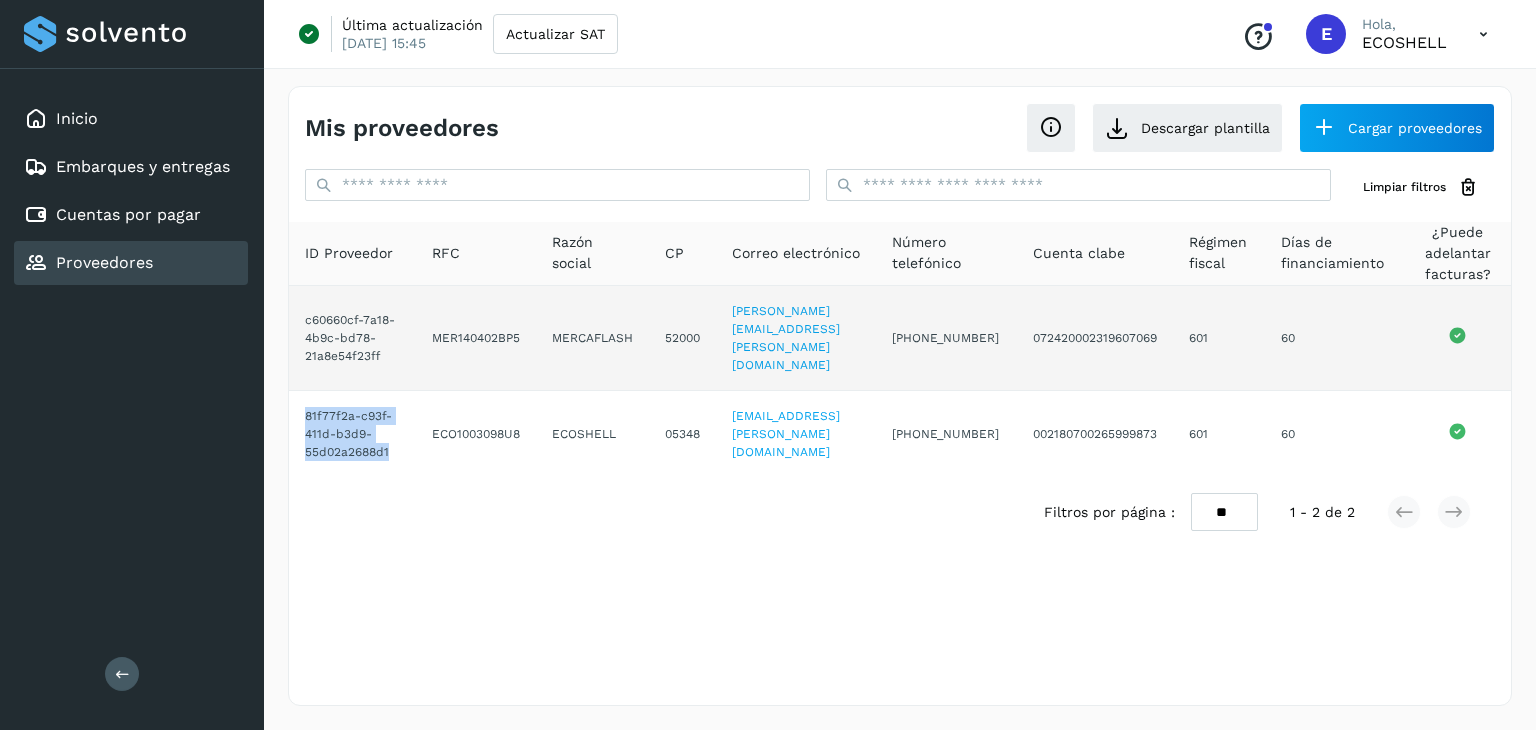 click 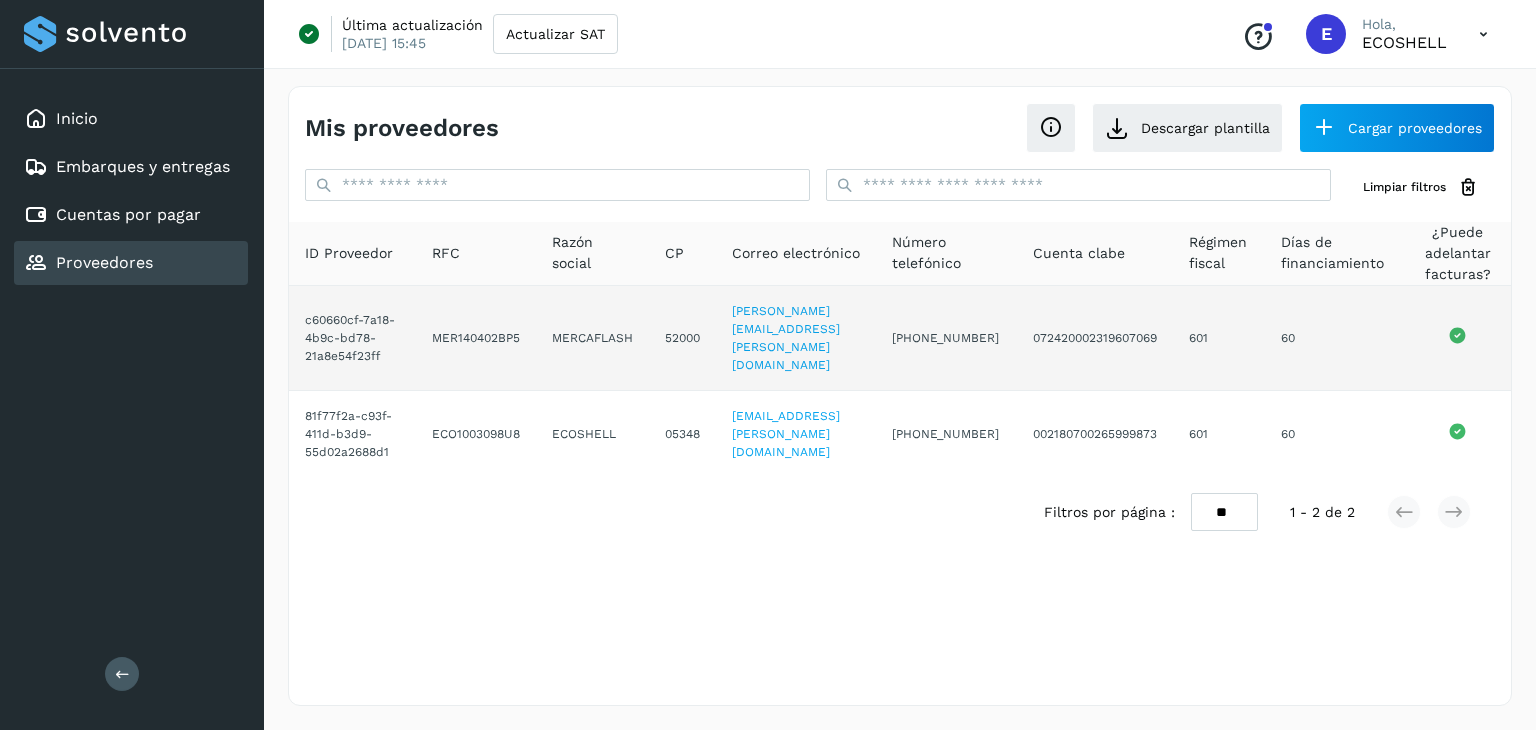 click 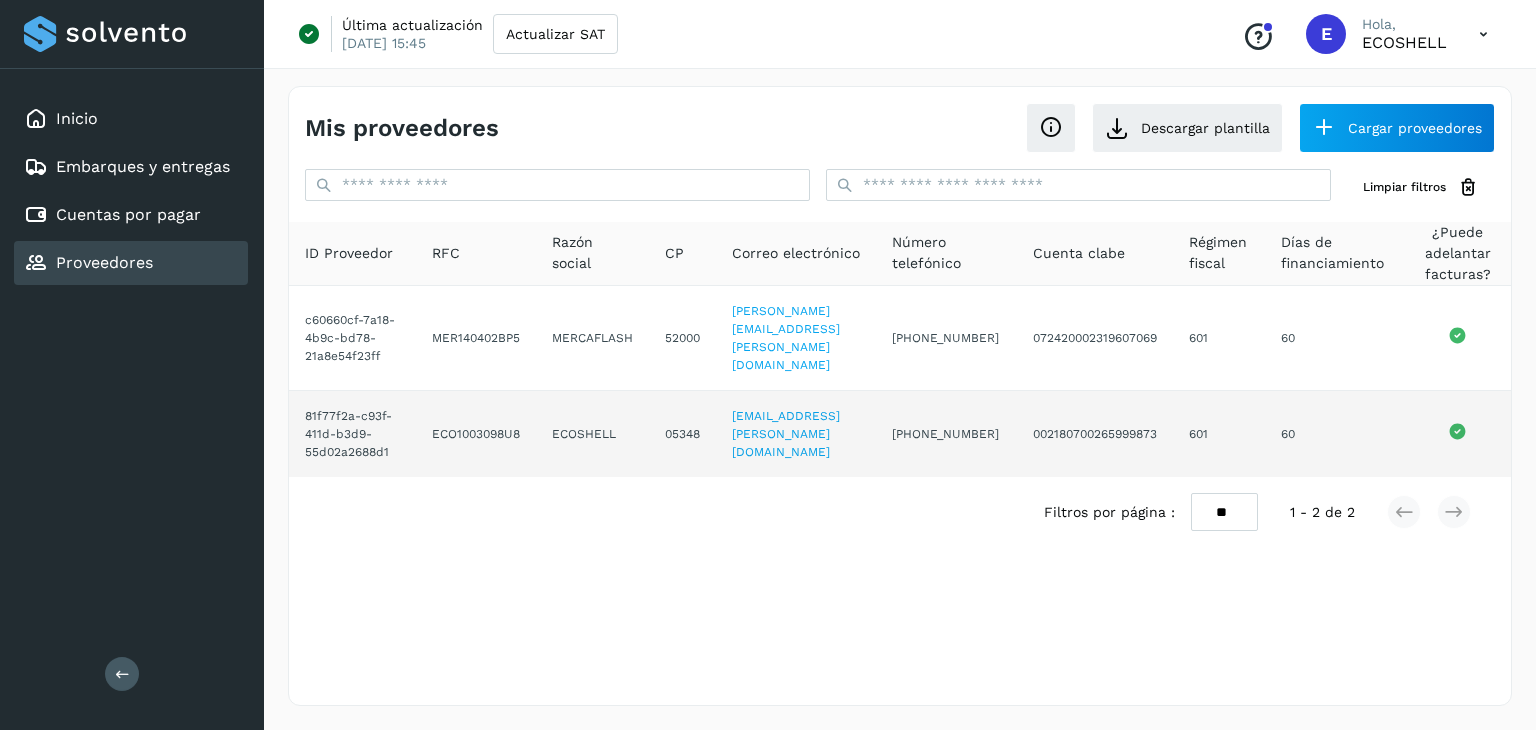 click 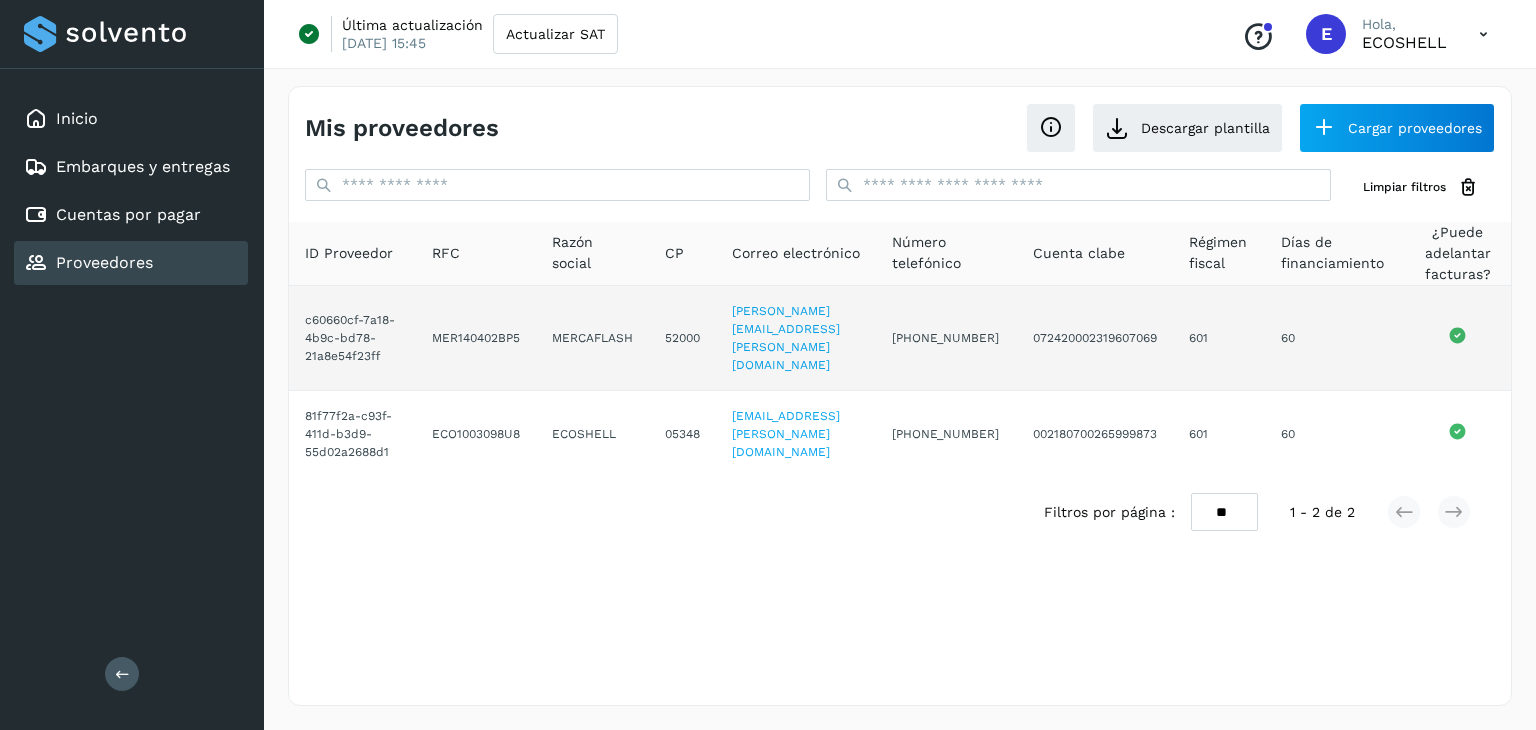 click on "MER140402BP5" 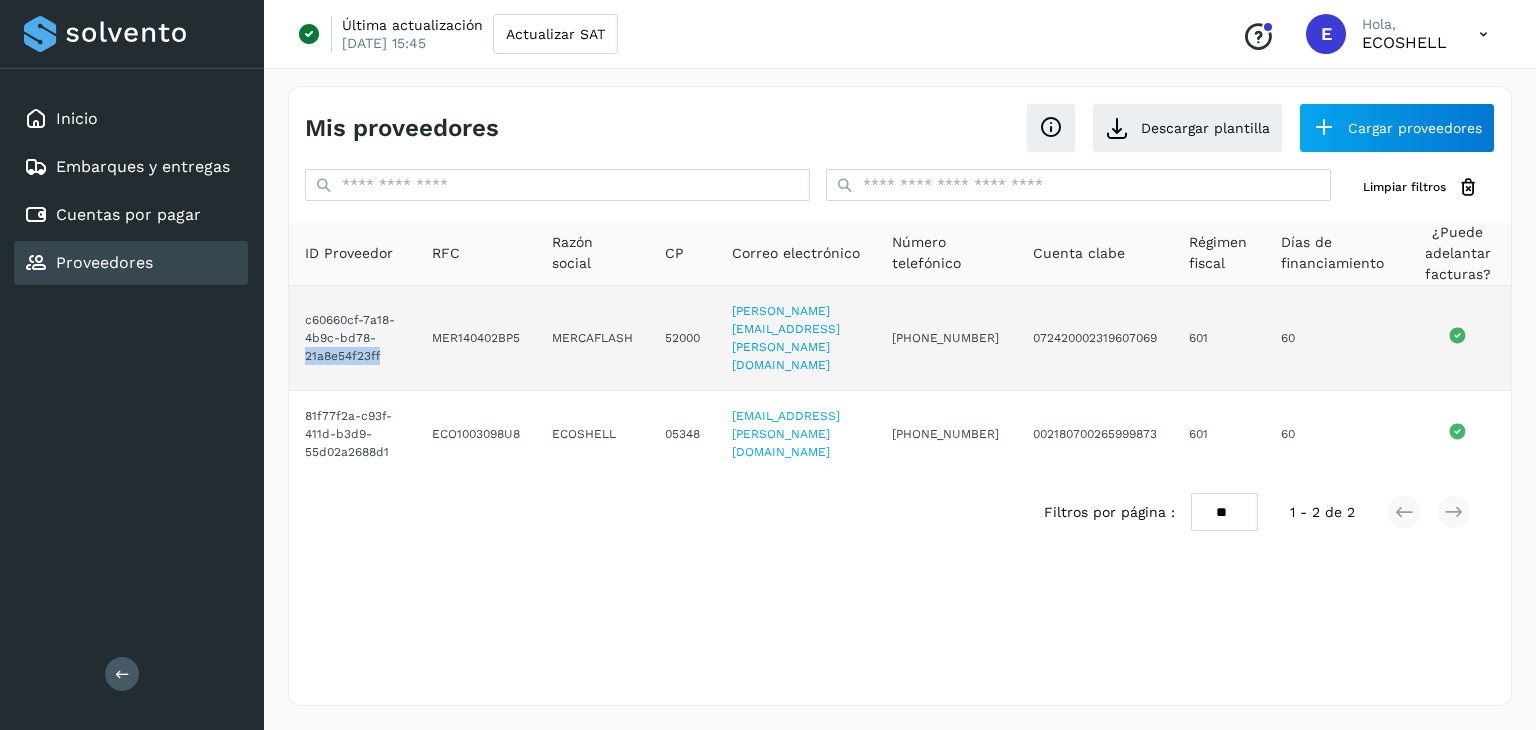 drag, startPoint x: 461, startPoint y: 337, endPoint x: 398, endPoint y: 340, distance: 63.07139 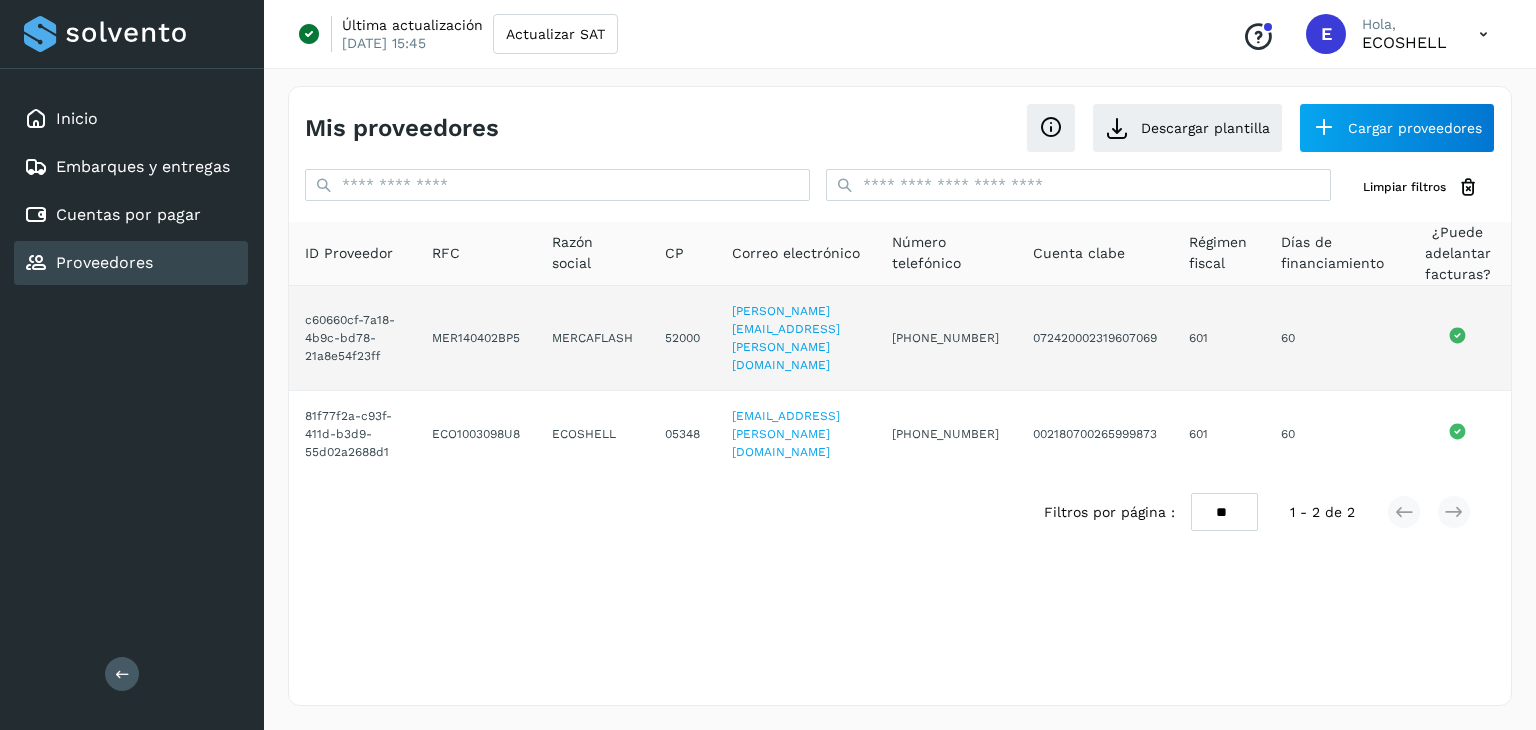 click on "c60660cf-7a18-4b9c-bd78-21a8e54f23ff" 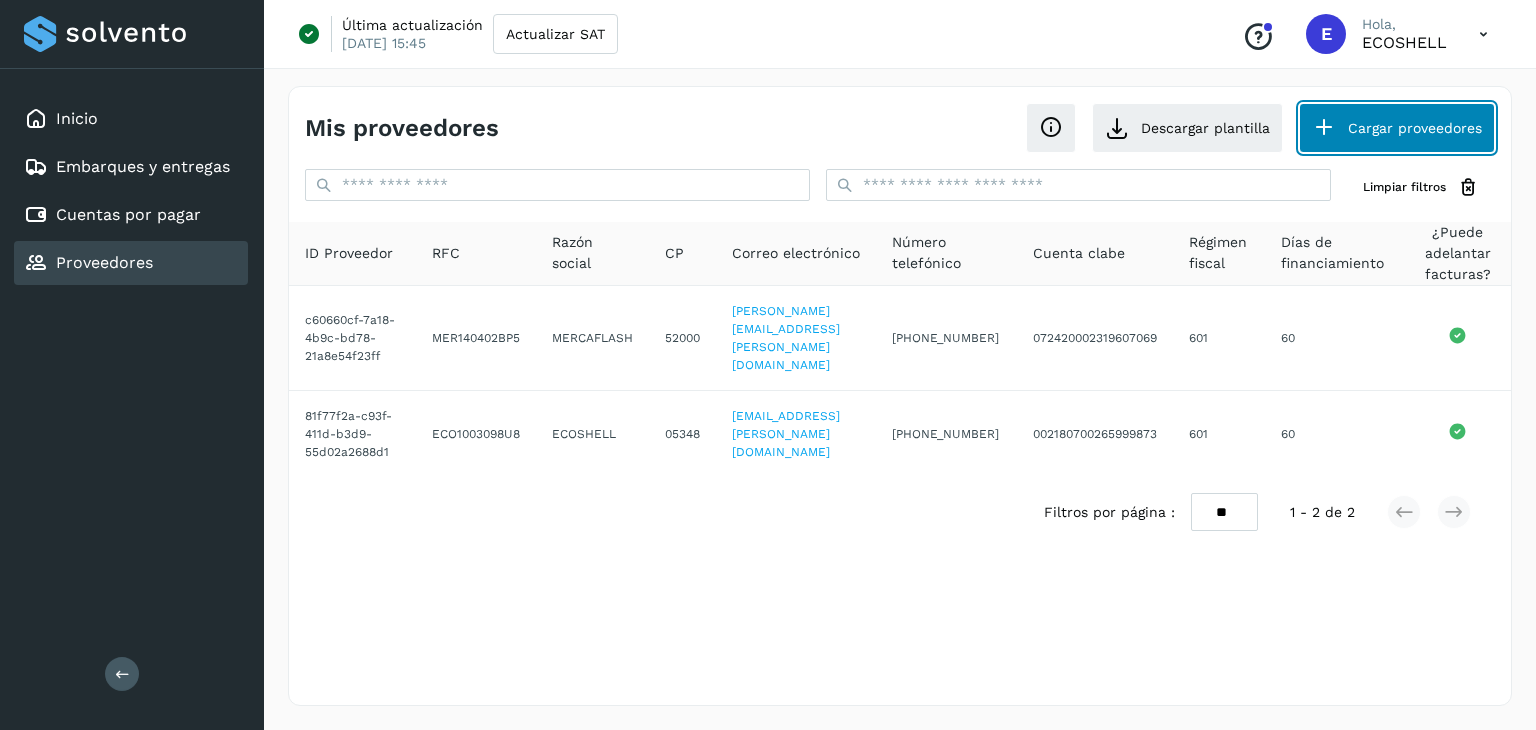 click on "Cargar proveedores" at bounding box center [1397, 128] 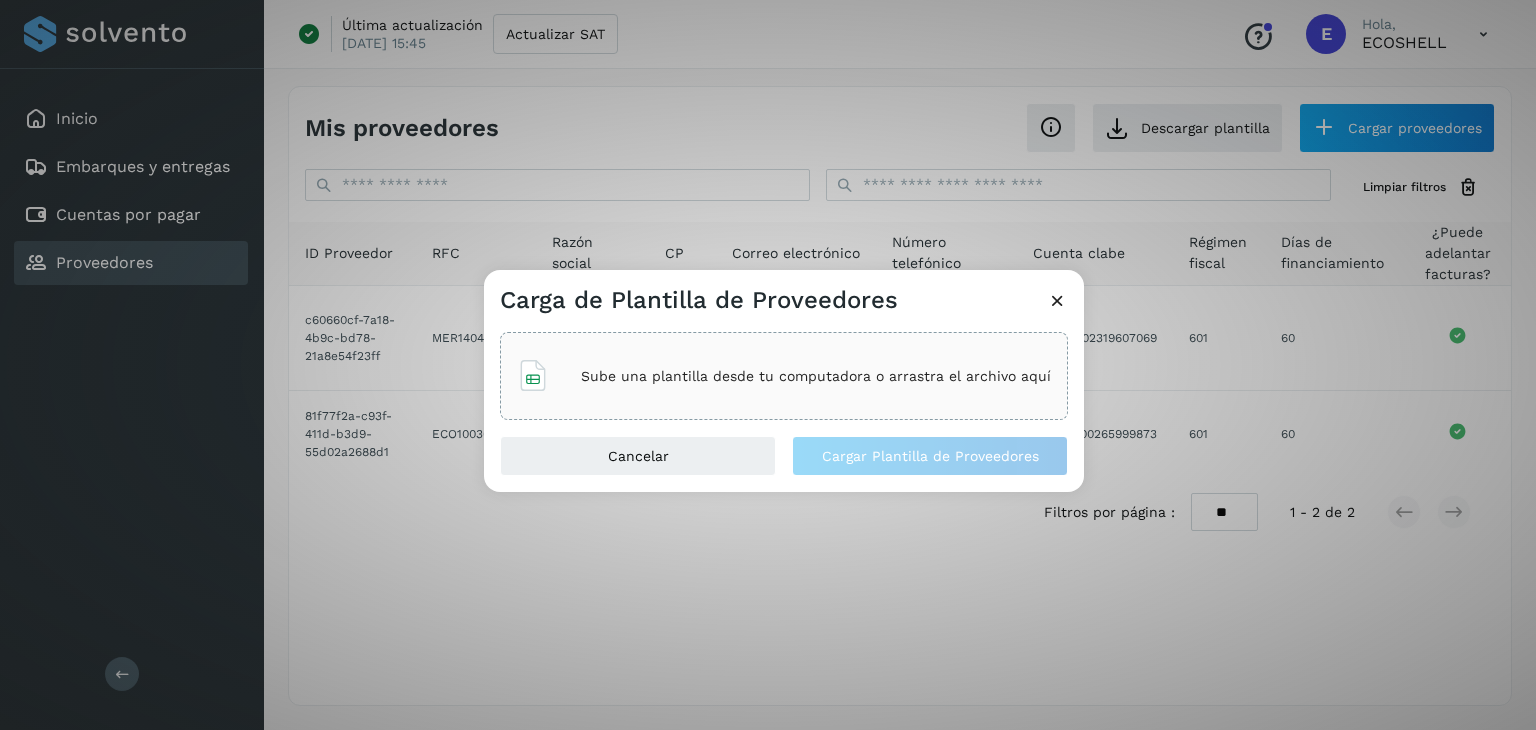 click on "Sube una plantilla desde tu computadora o arrastra el archivo aquí" 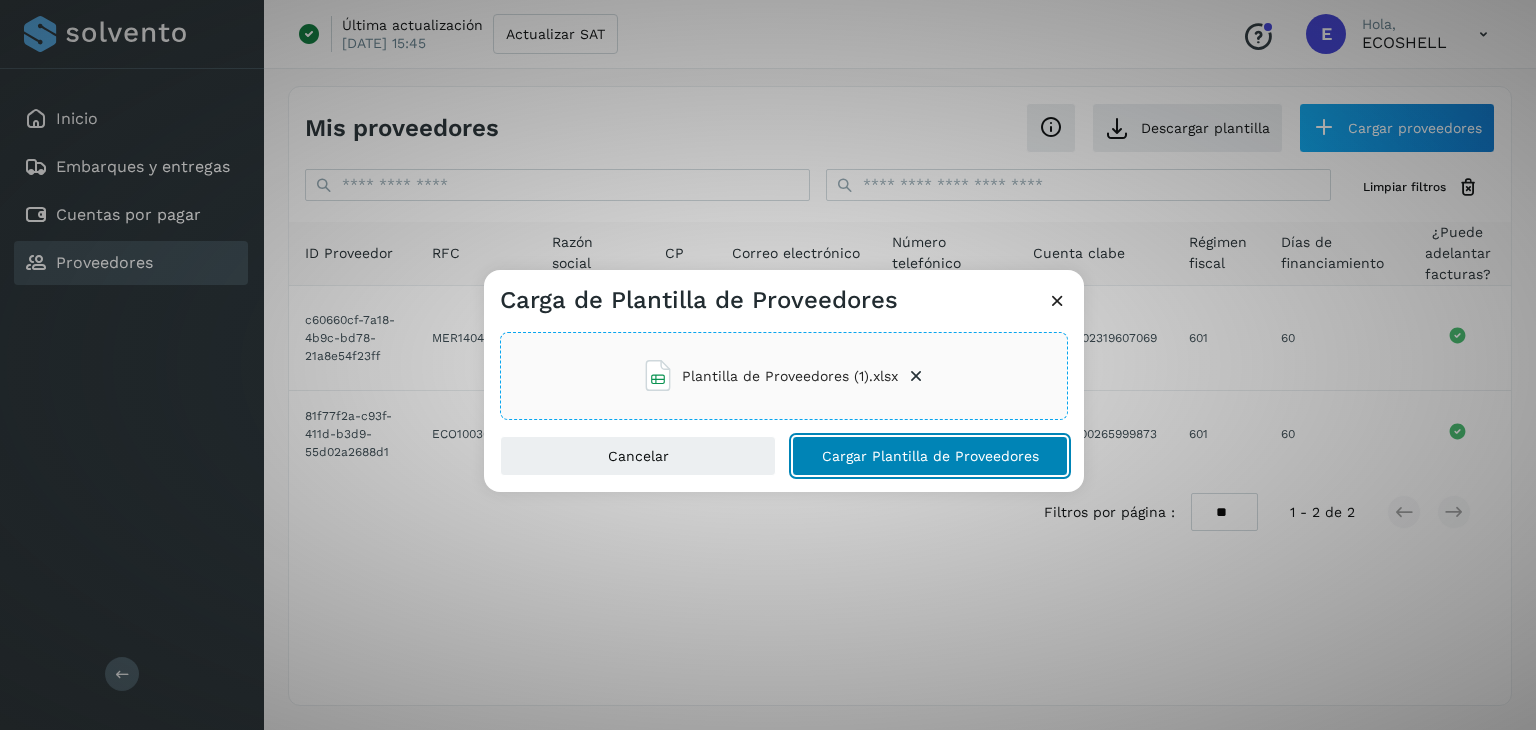 click on "Cargar Plantilla de Proveedores" 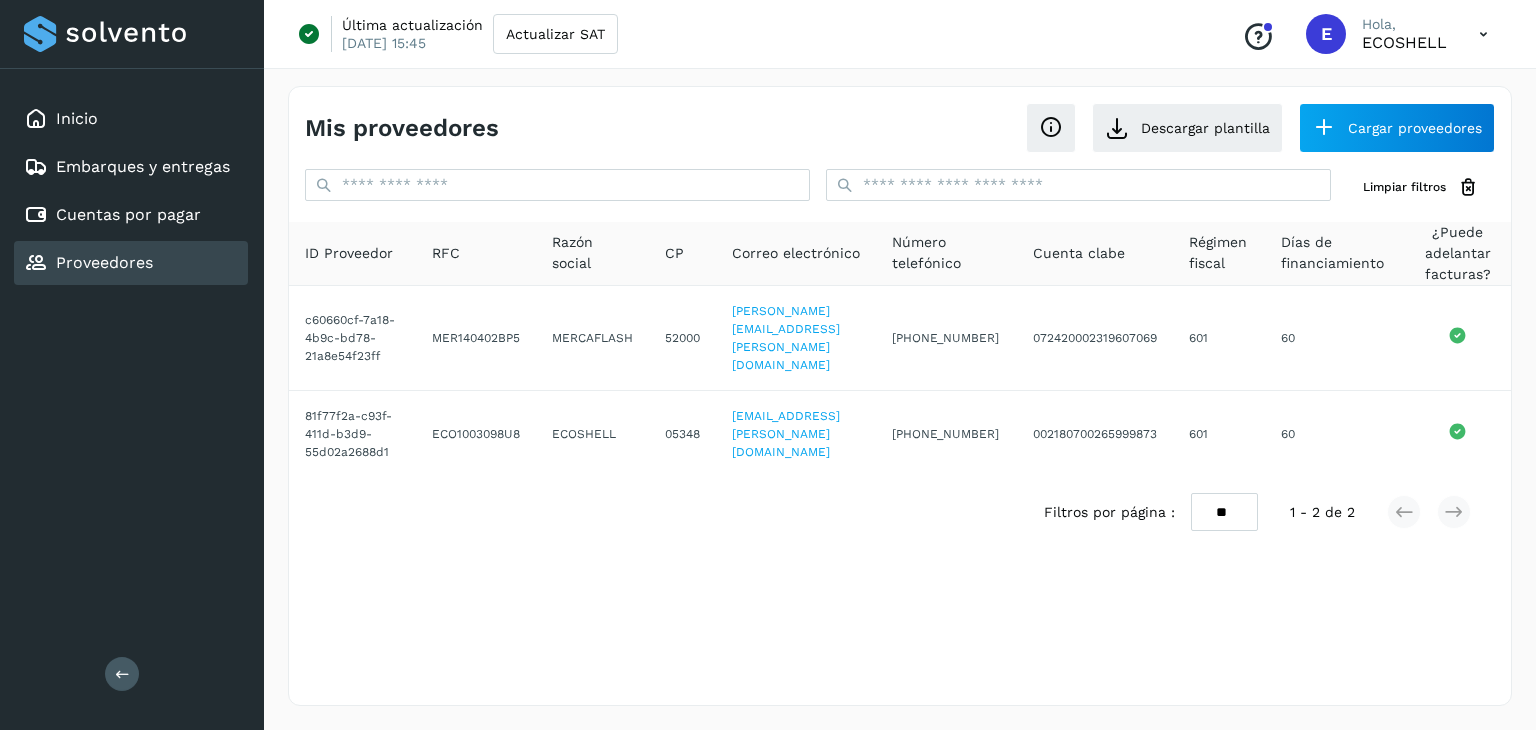 drag, startPoint x: 990, startPoint y: 347, endPoint x: 964, endPoint y: 239, distance: 111.085556 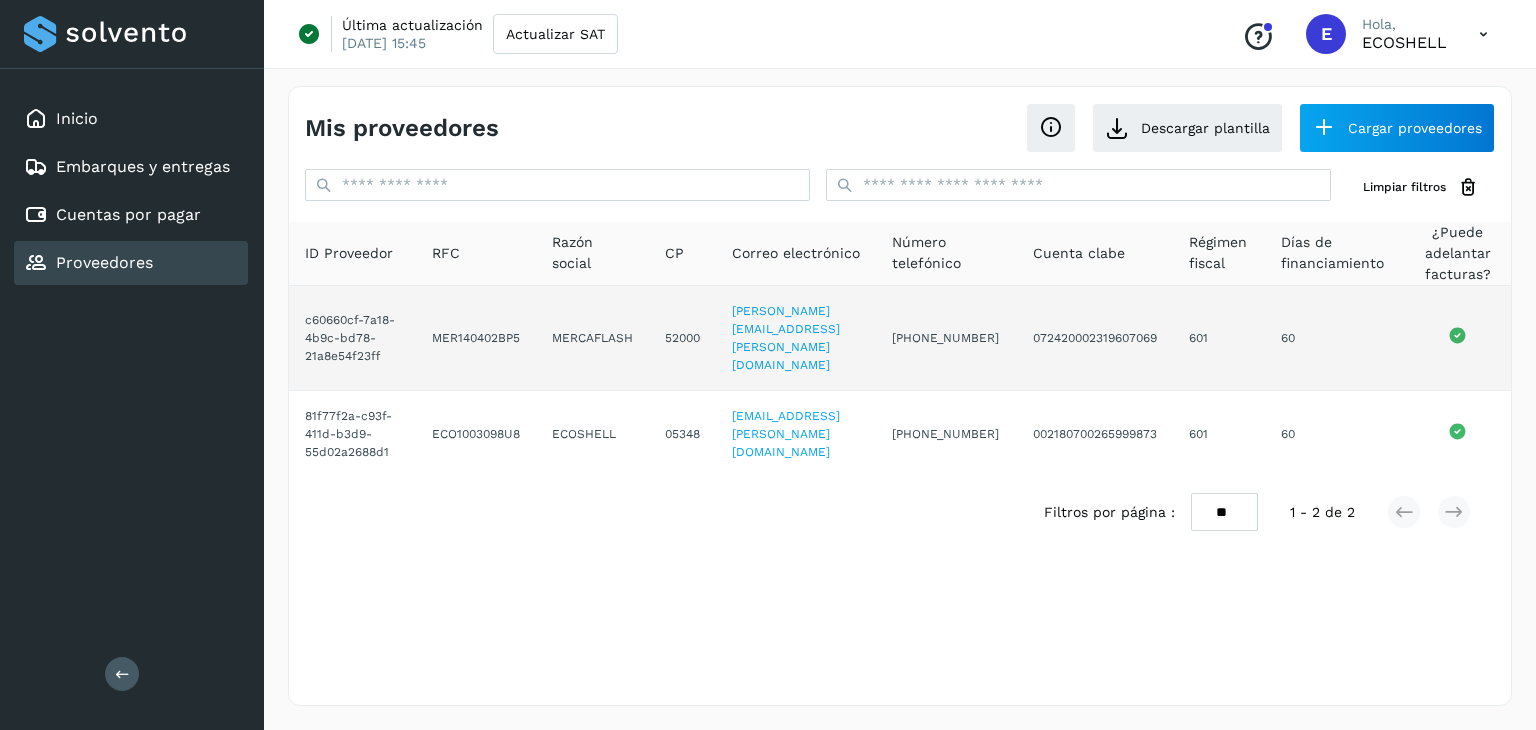 drag, startPoint x: 600, startPoint y: 325, endPoint x: 560, endPoint y: 334, distance: 41 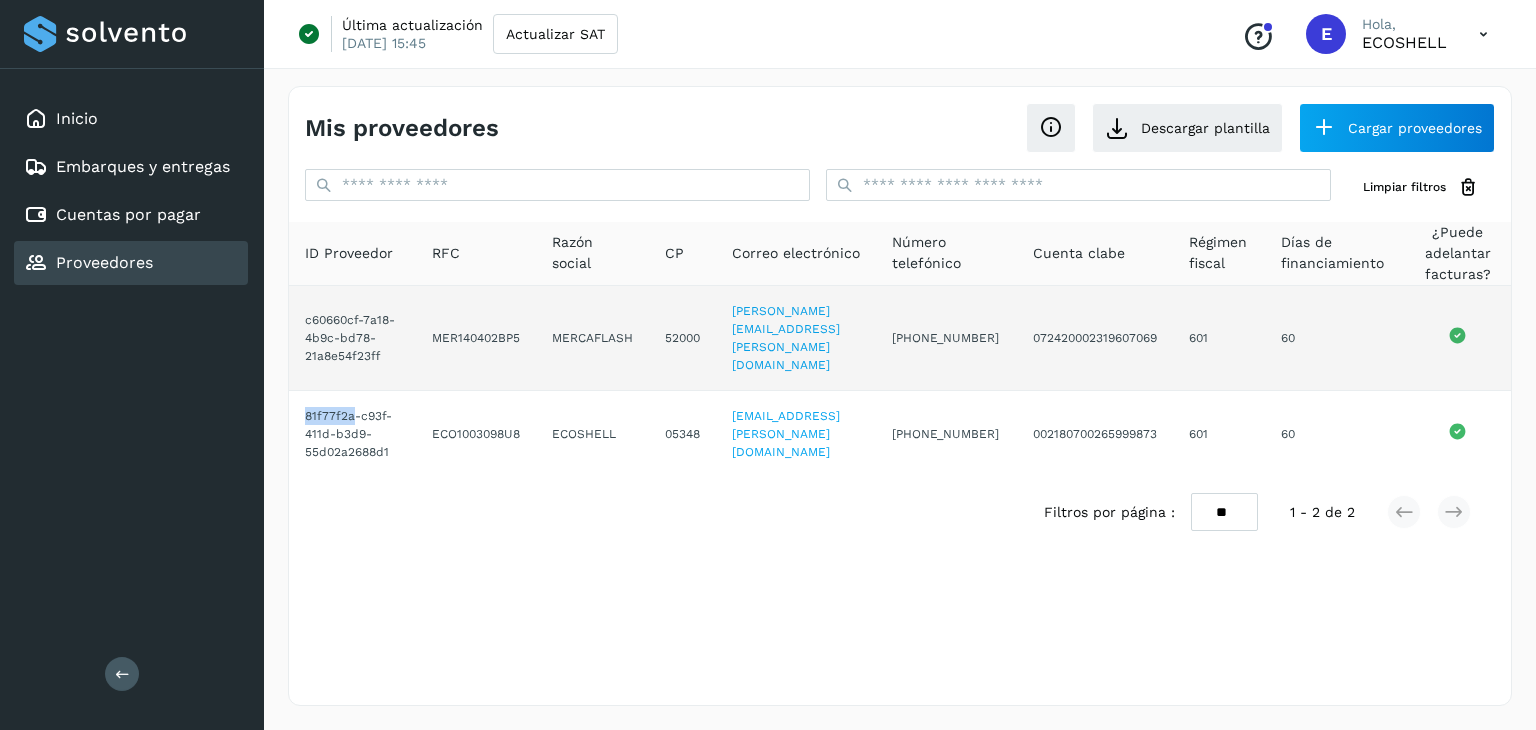 click 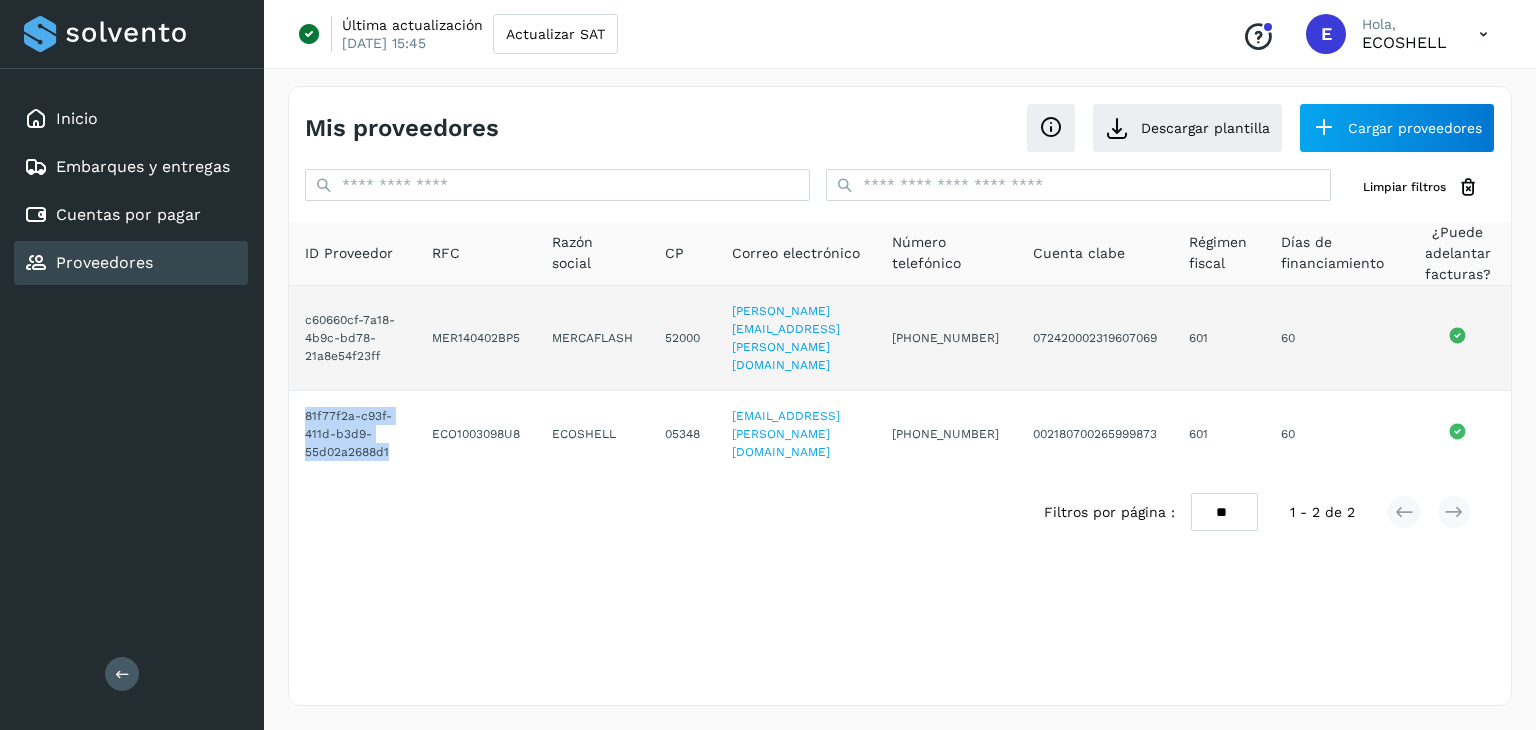 click 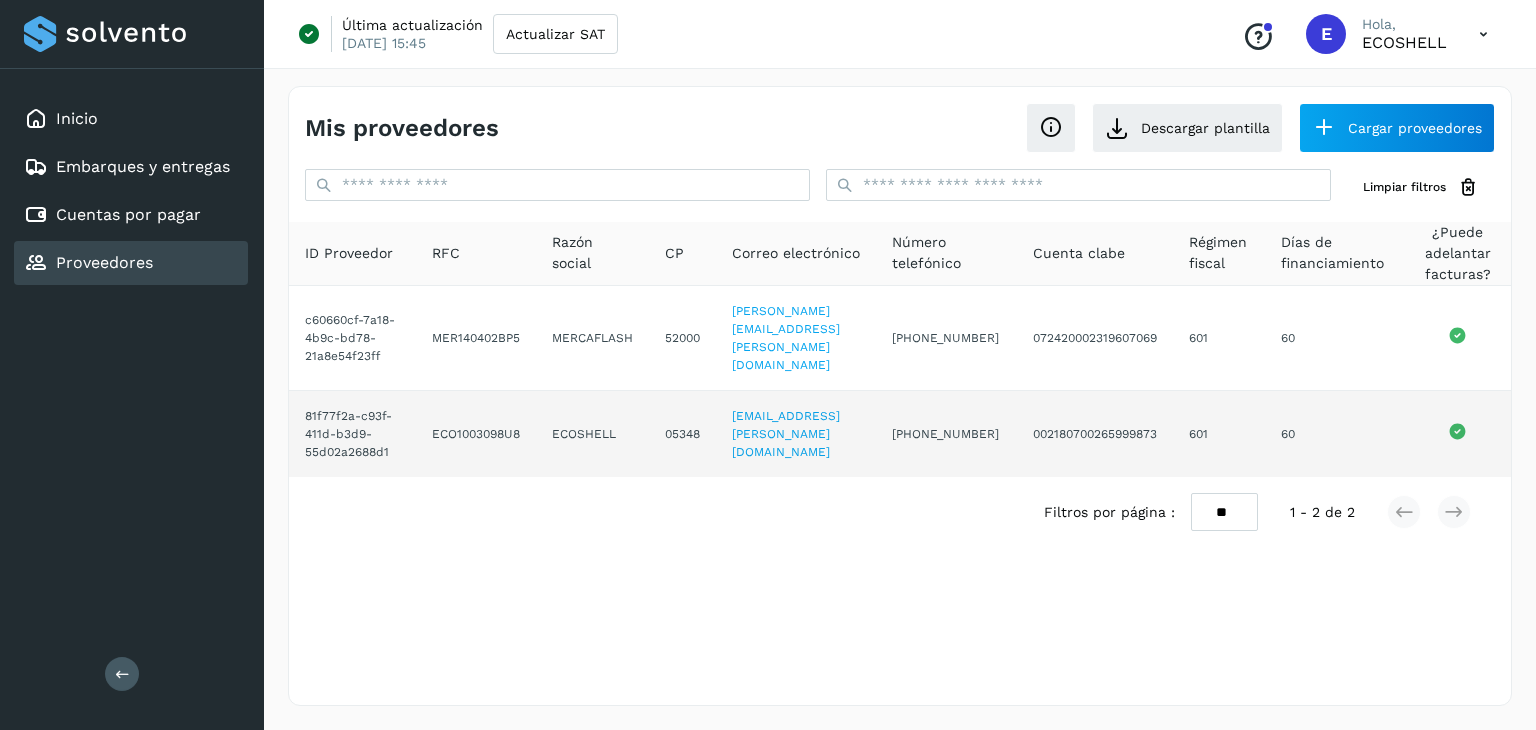 click 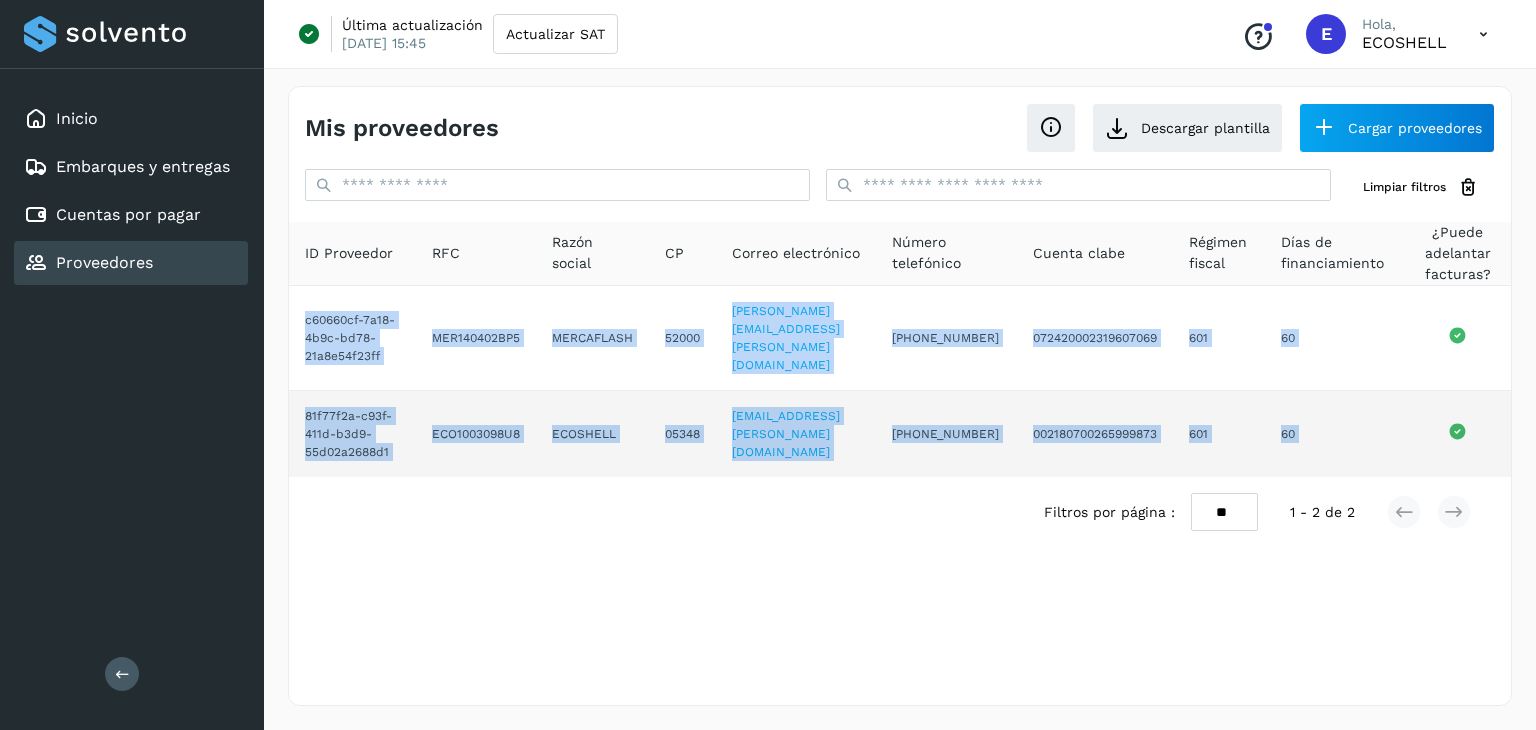 click 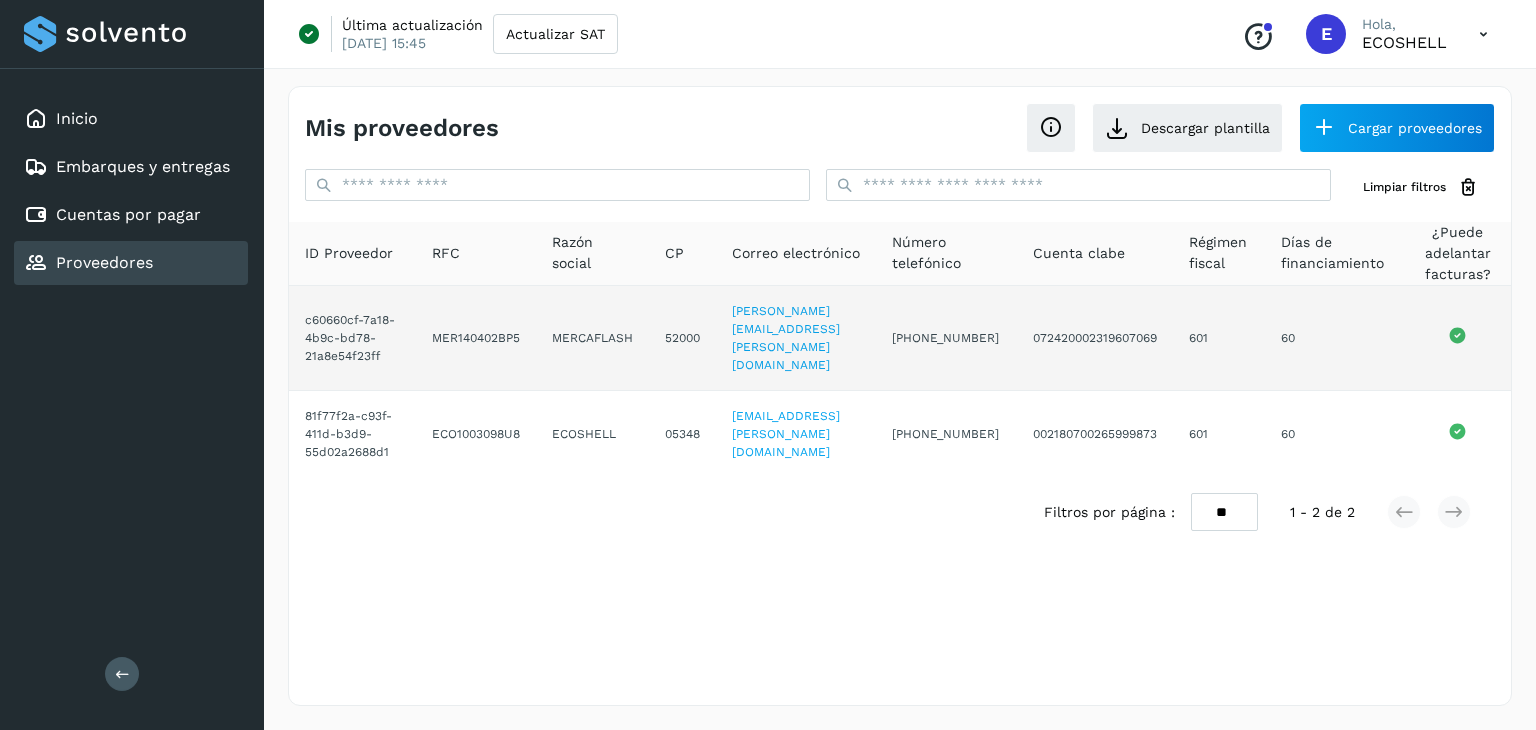 click 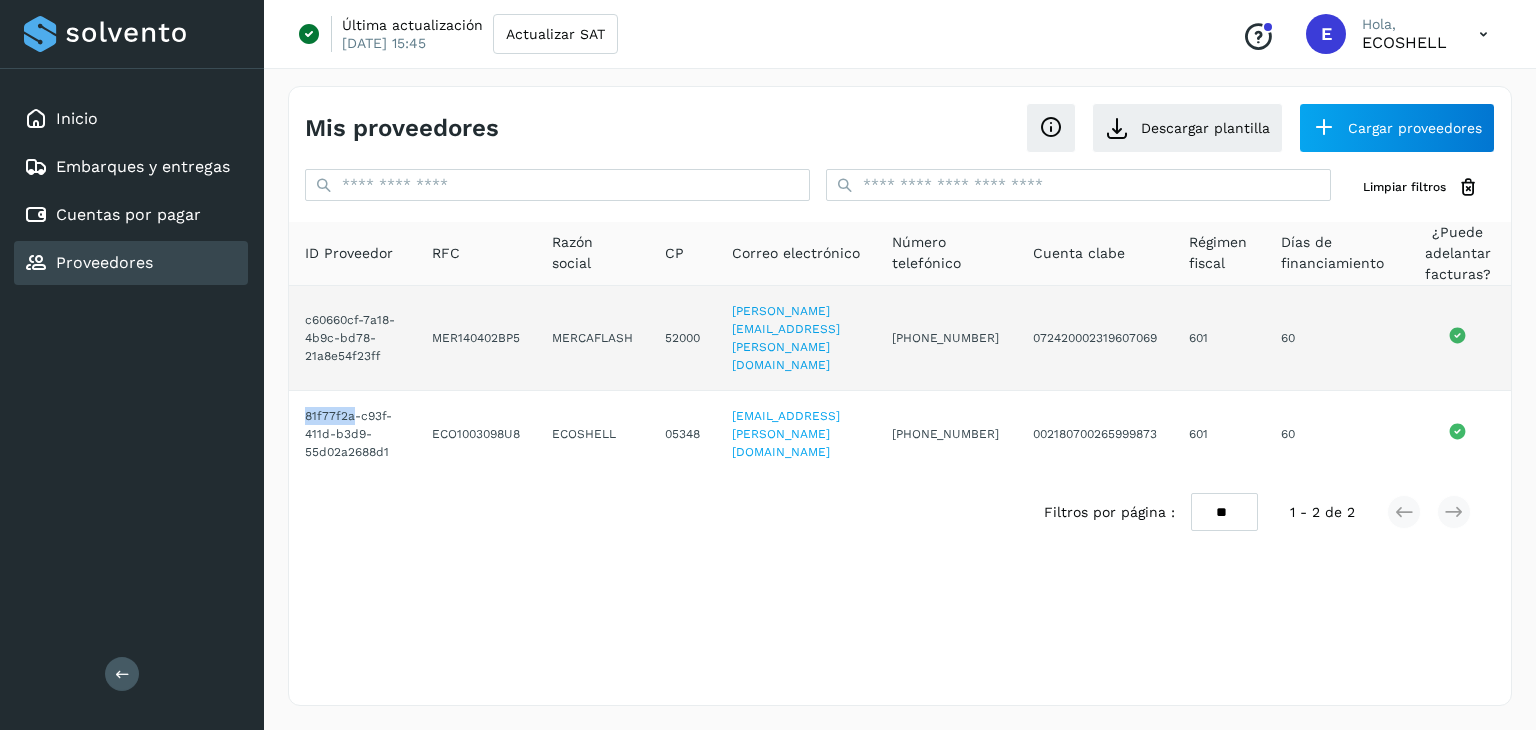 click 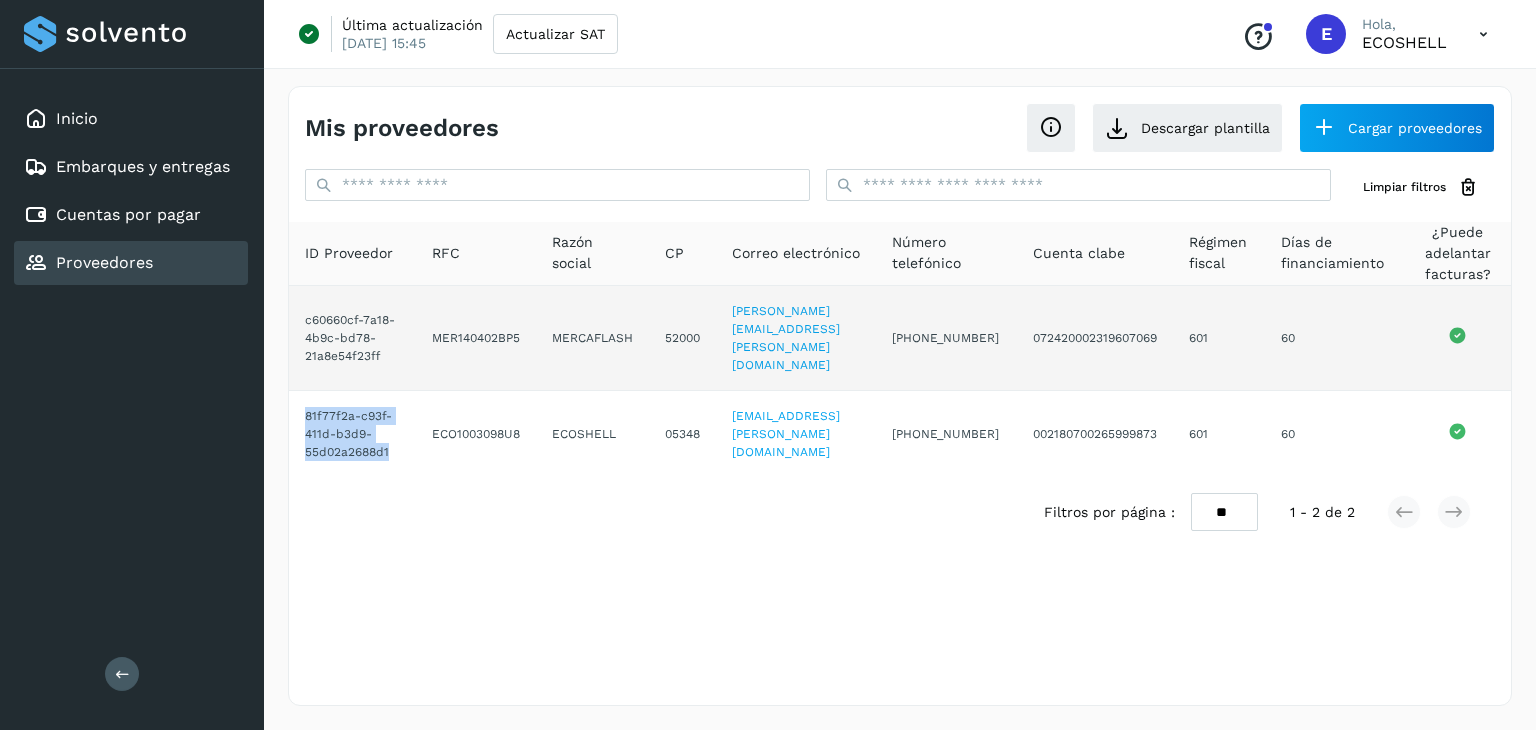 click 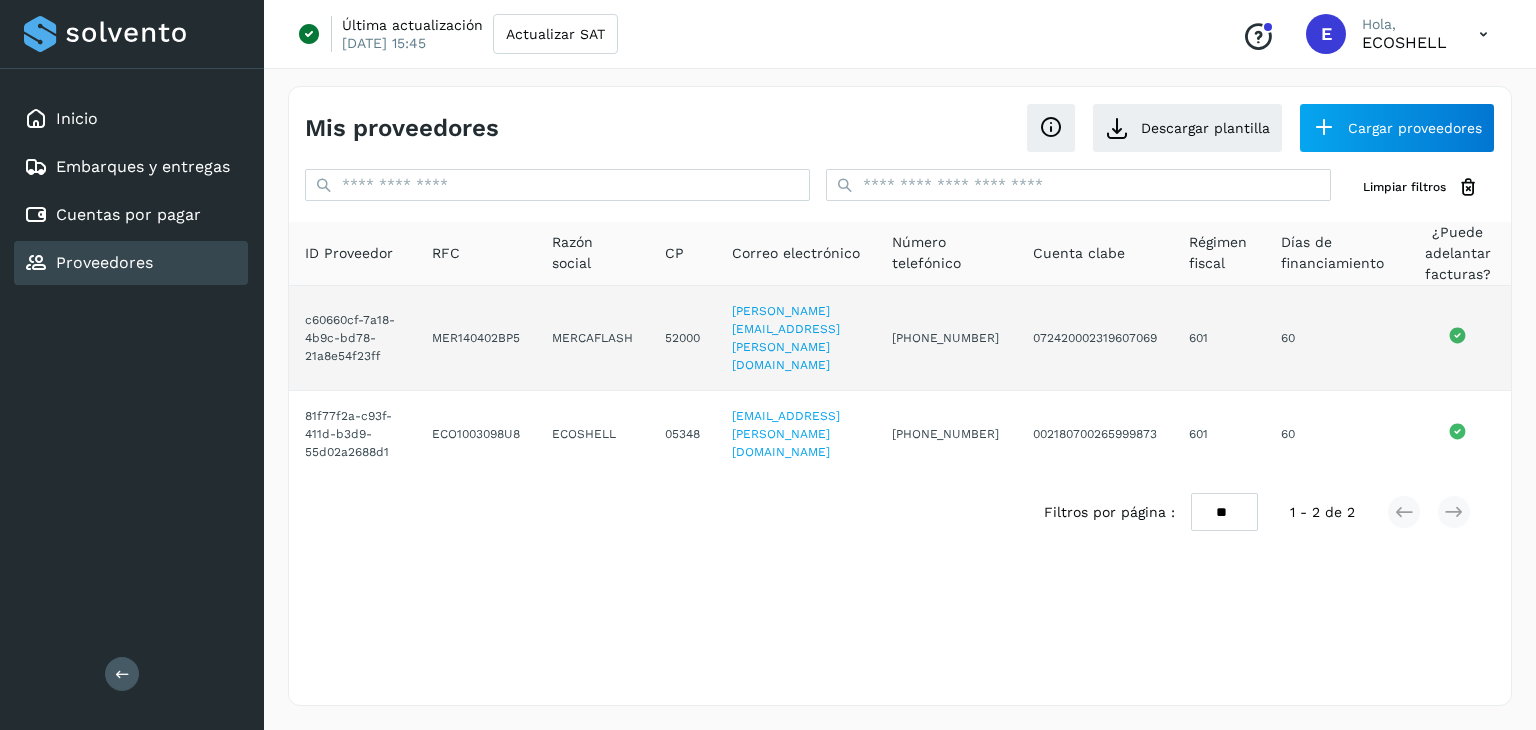 click on "[PERSON_NAME][EMAIL_ADDRESS][PERSON_NAME][DOMAIN_NAME]" 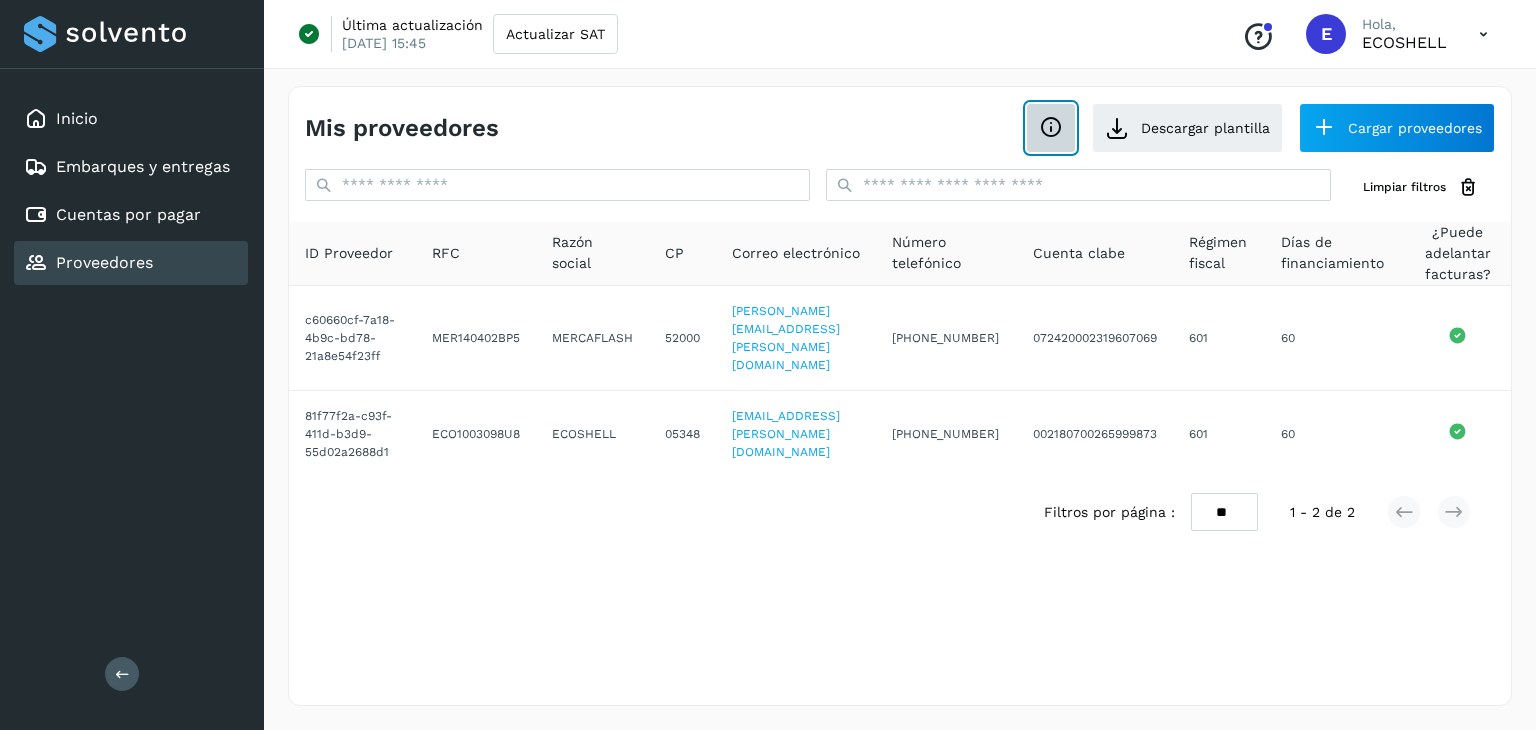 click at bounding box center (1051, 128) 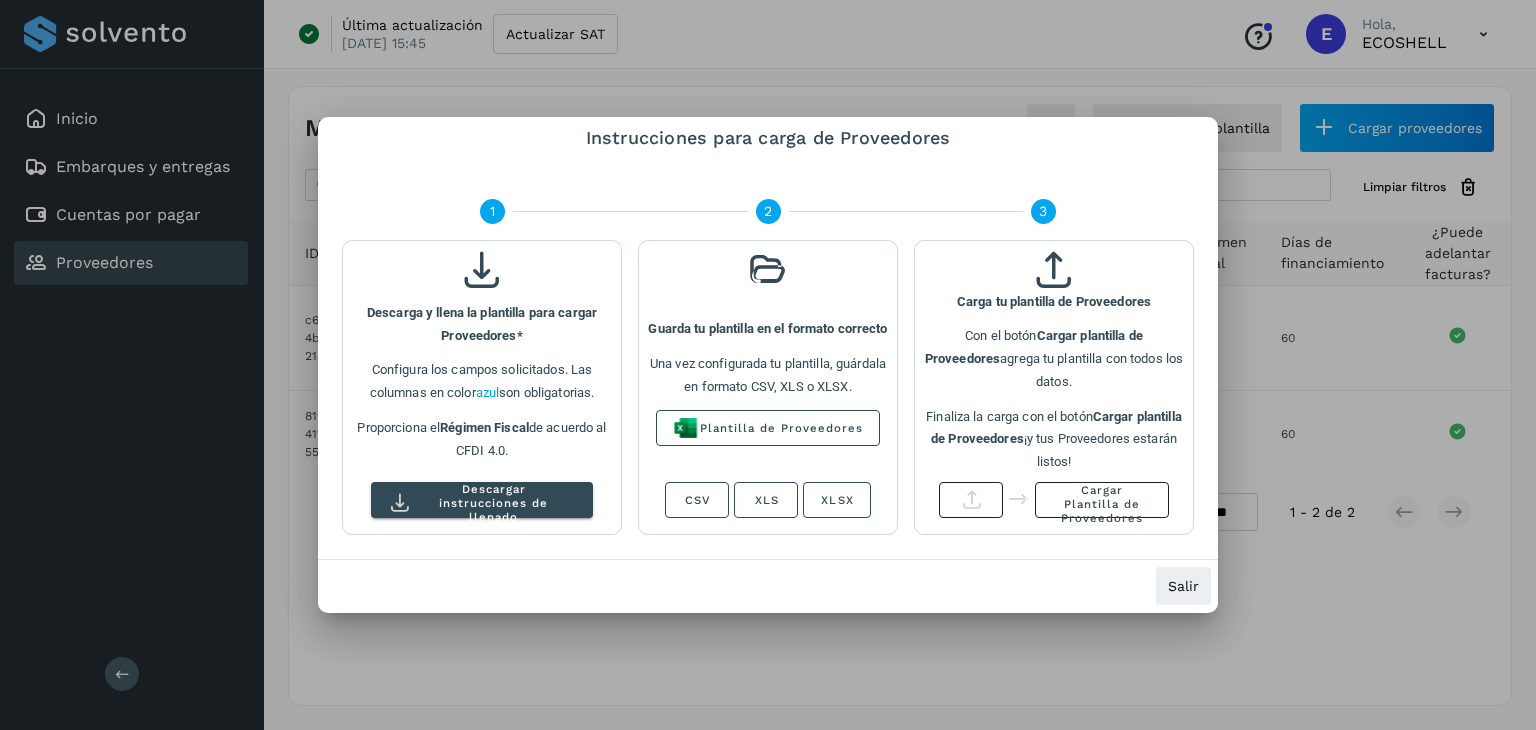 click at bounding box center [768, 365] 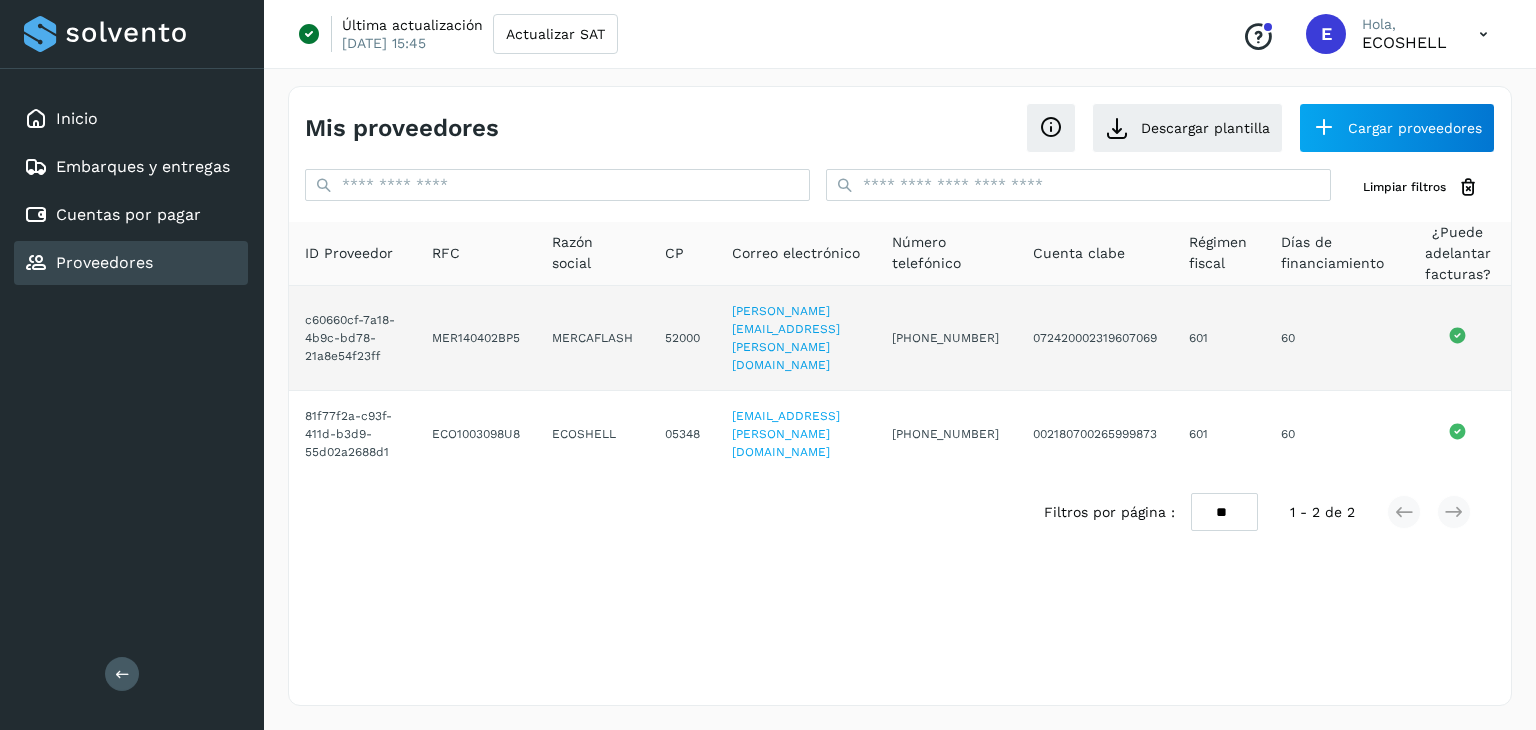 click on "MER140402BP5" 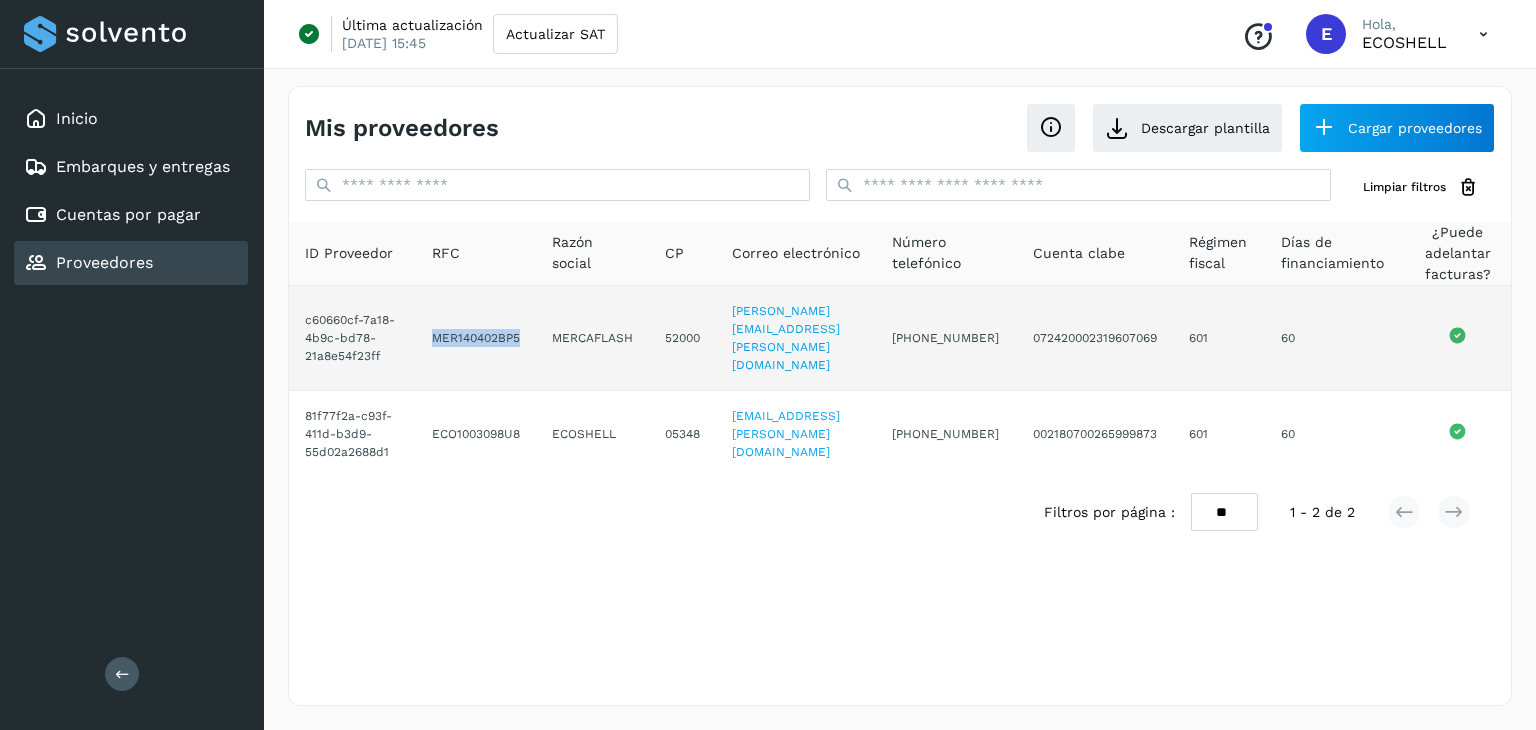 click on "MER140402BP5" 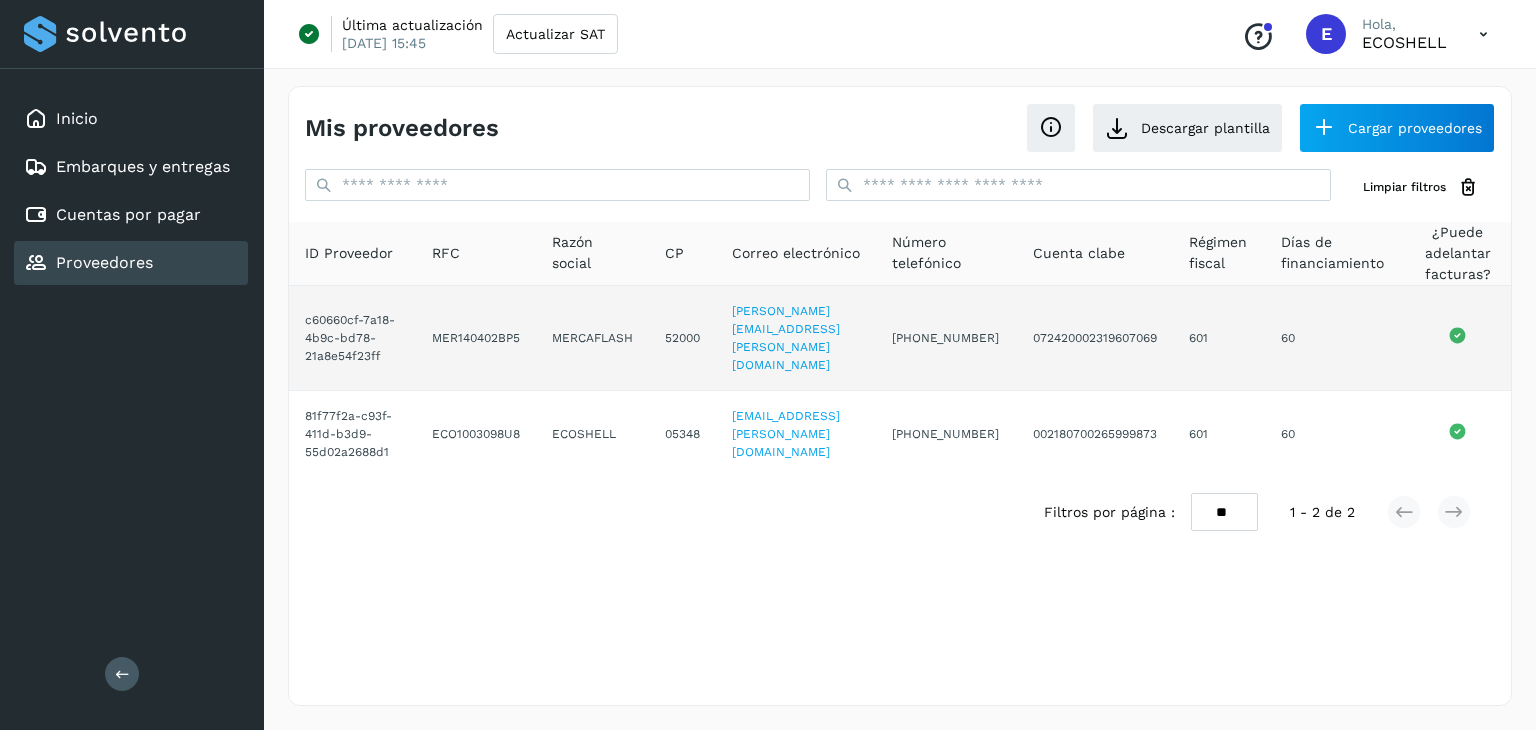 click on "c60660cf-7a18-4b9c-bd78-21a8e54f23ff" 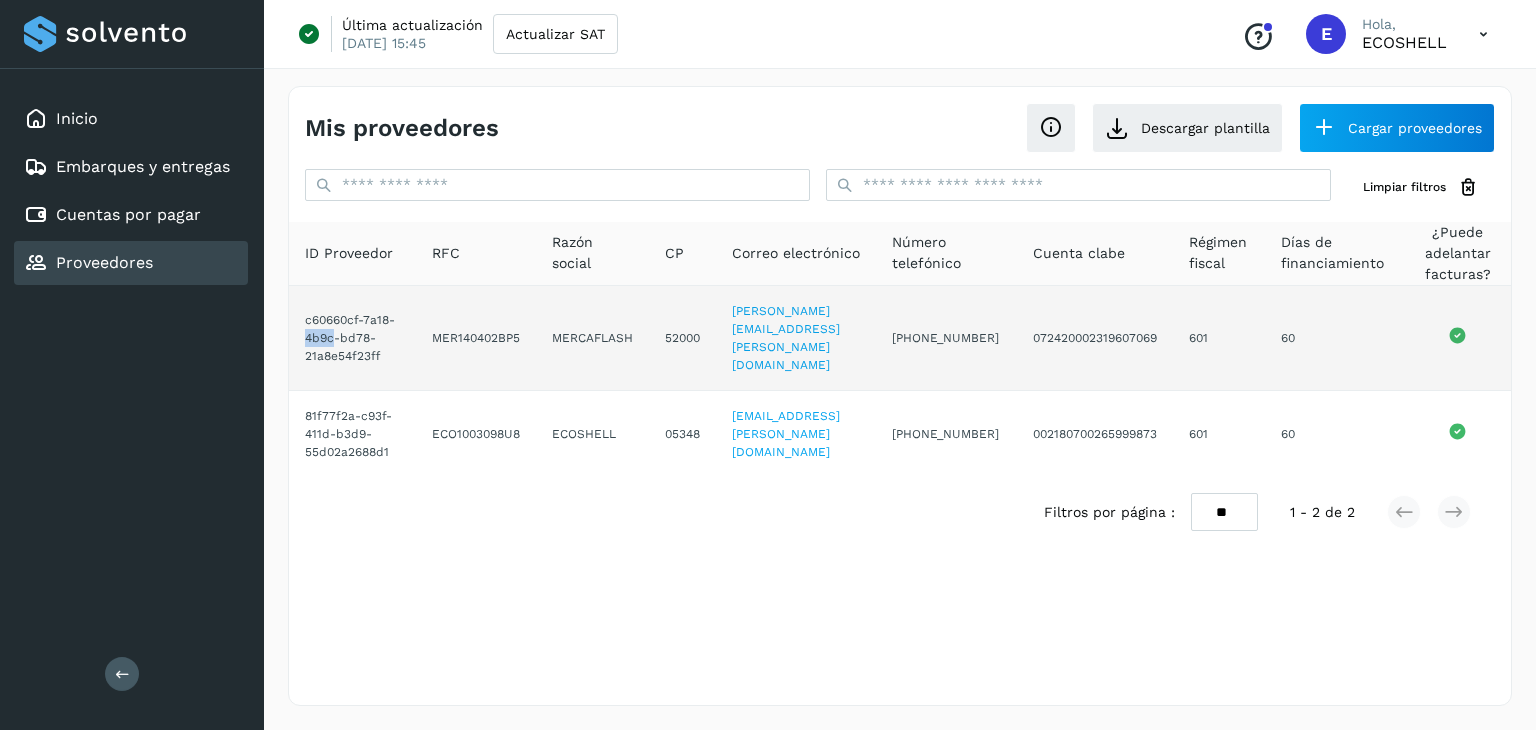 click on "c60660cf-7a18-4b9c-bd78-21a8e54f23ff" 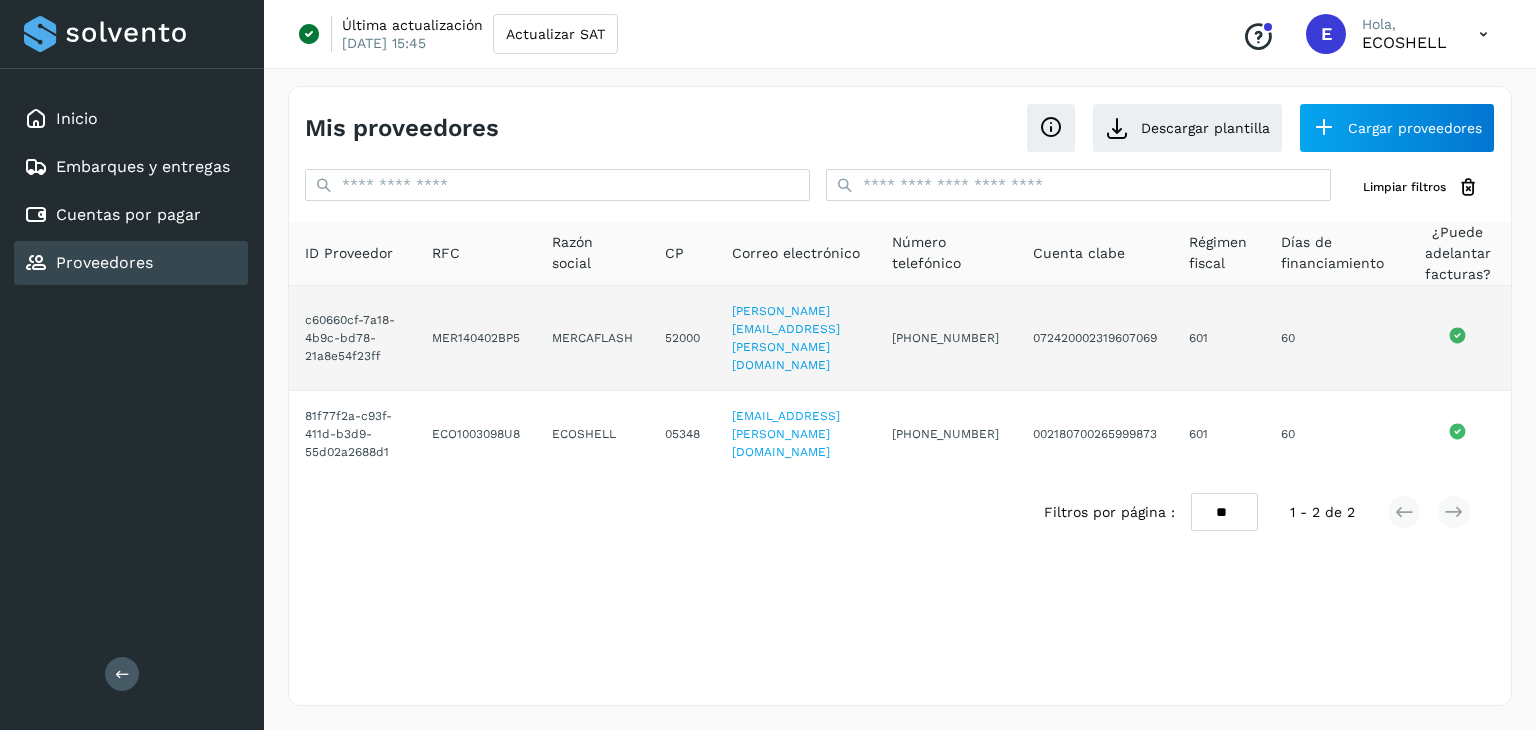 click on "MER140402BP5" 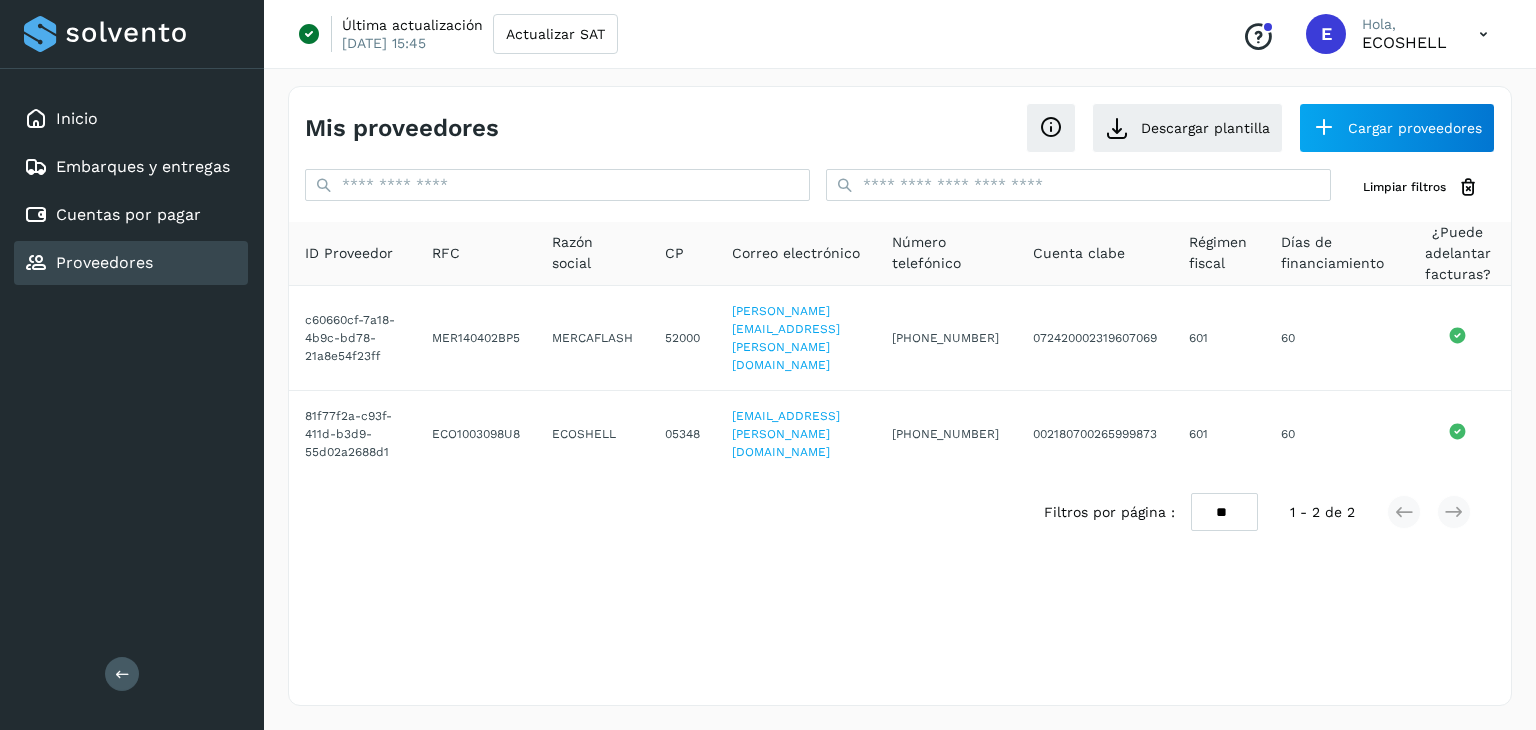 click on "Proveedores" 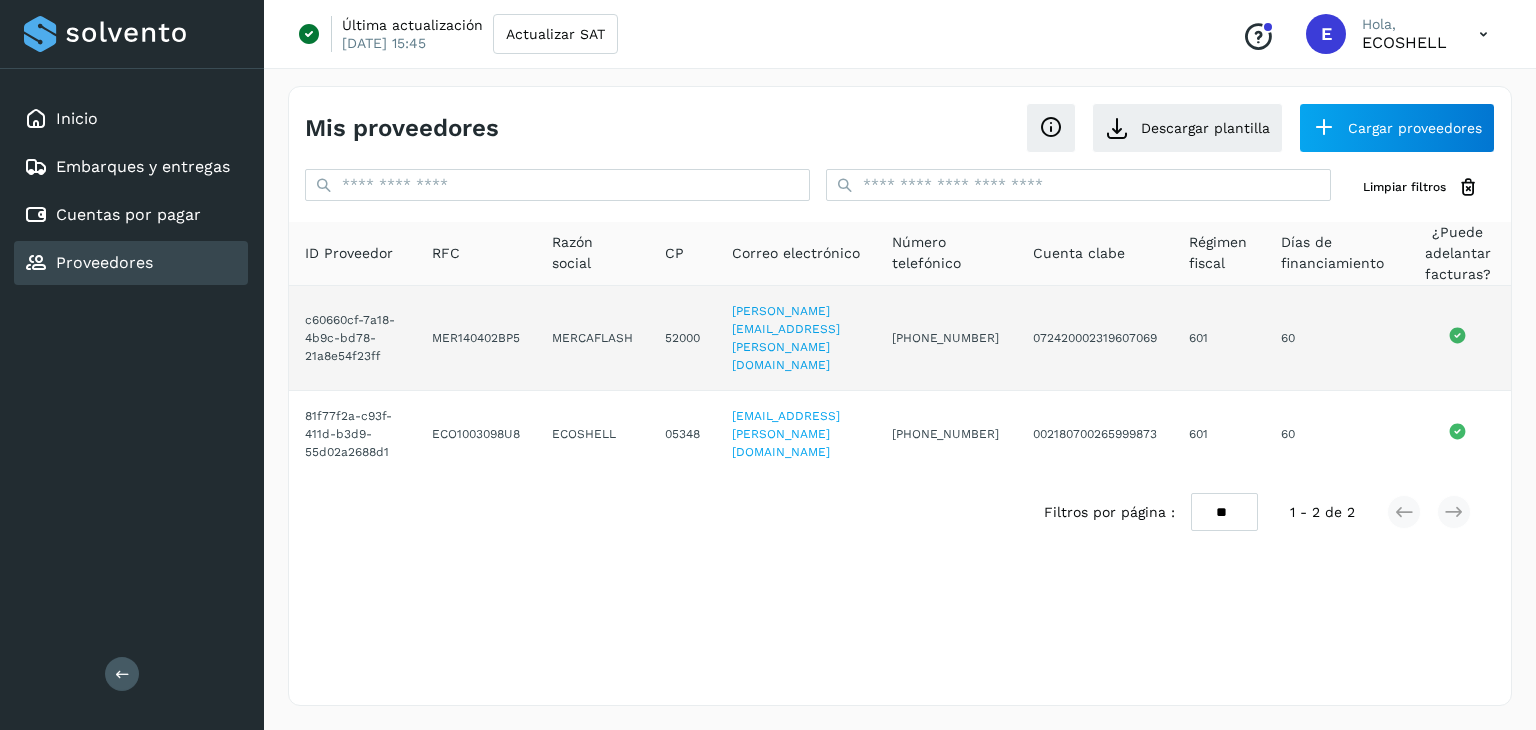 click on "MER140402BP5" 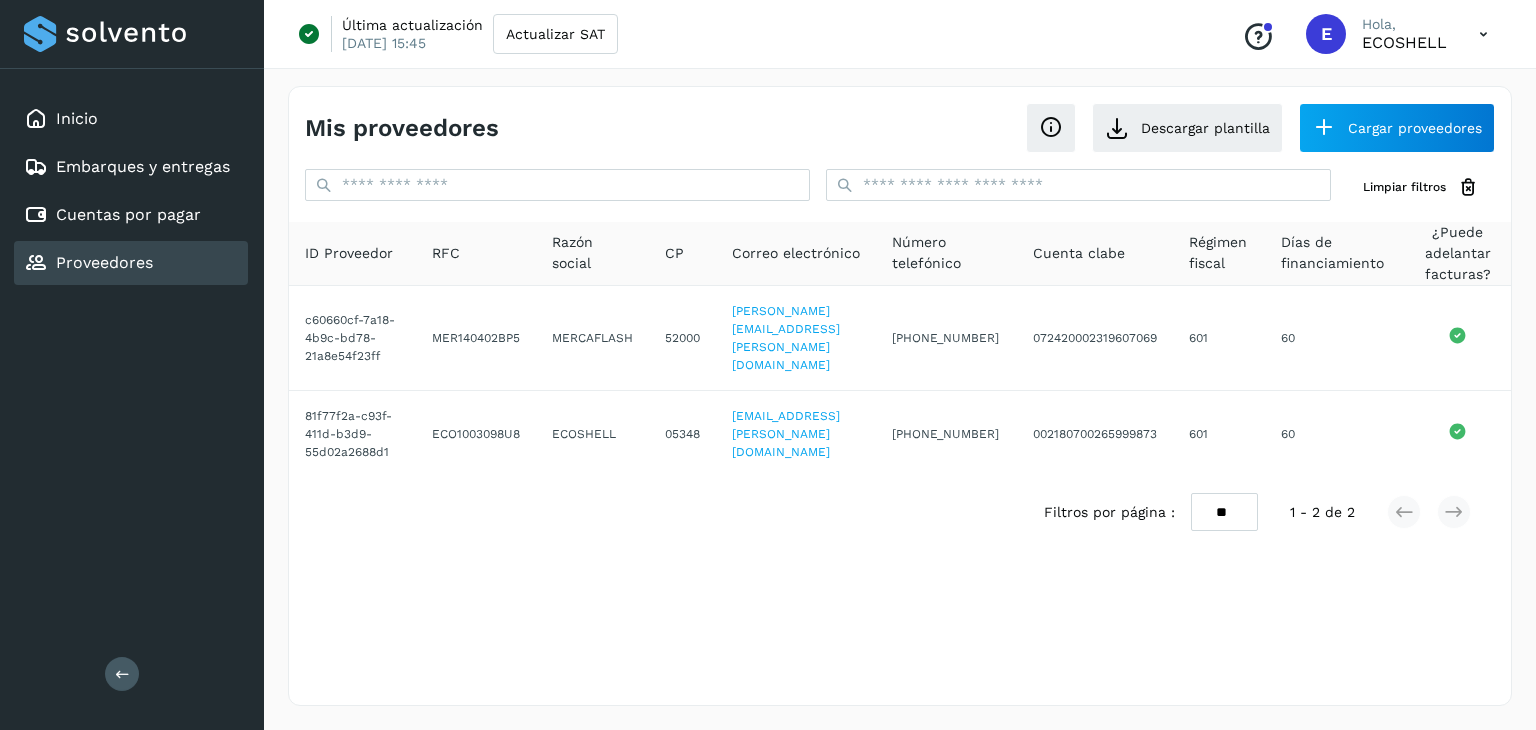 scroll, scrollTop: 0, scrollLeft: 4, axis: horizontal 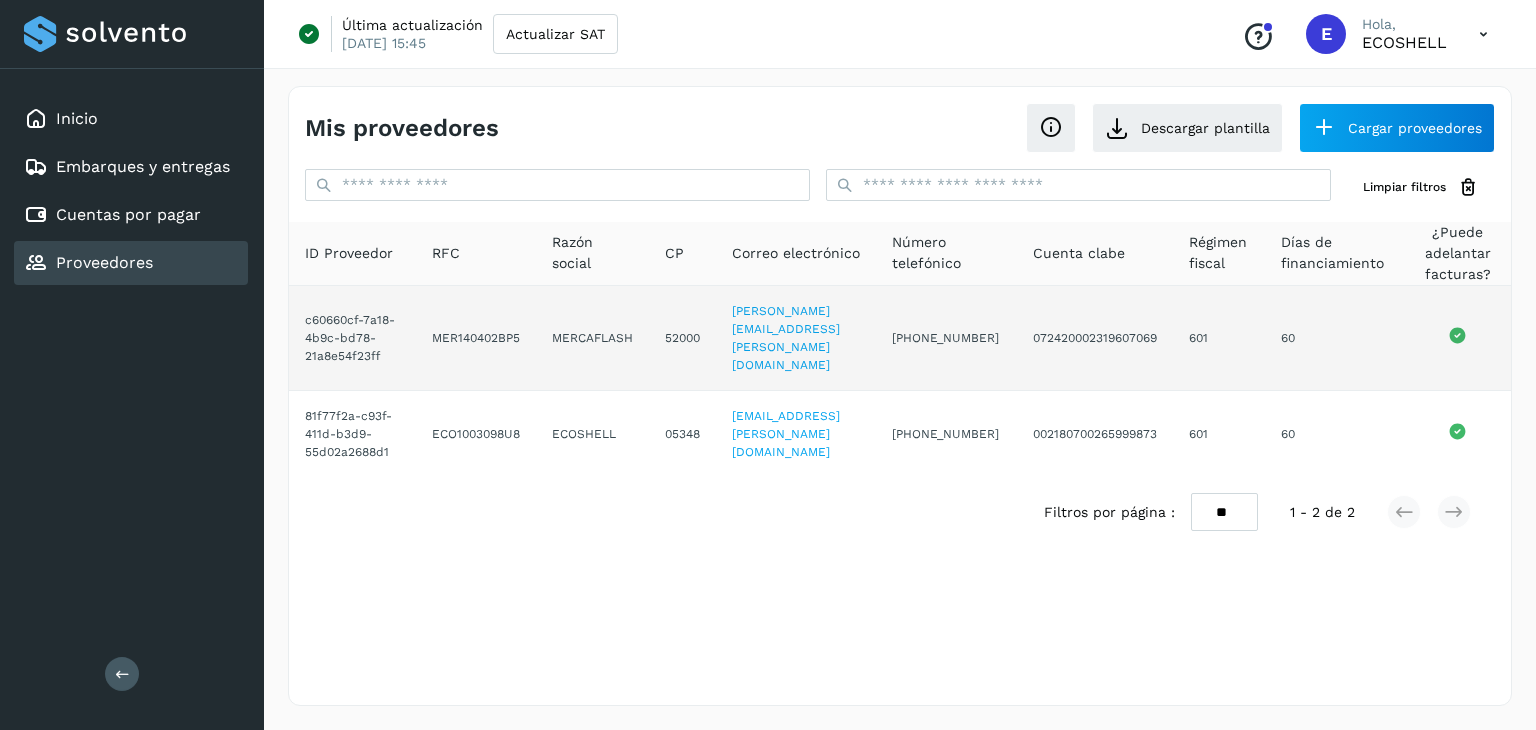 click on "601" 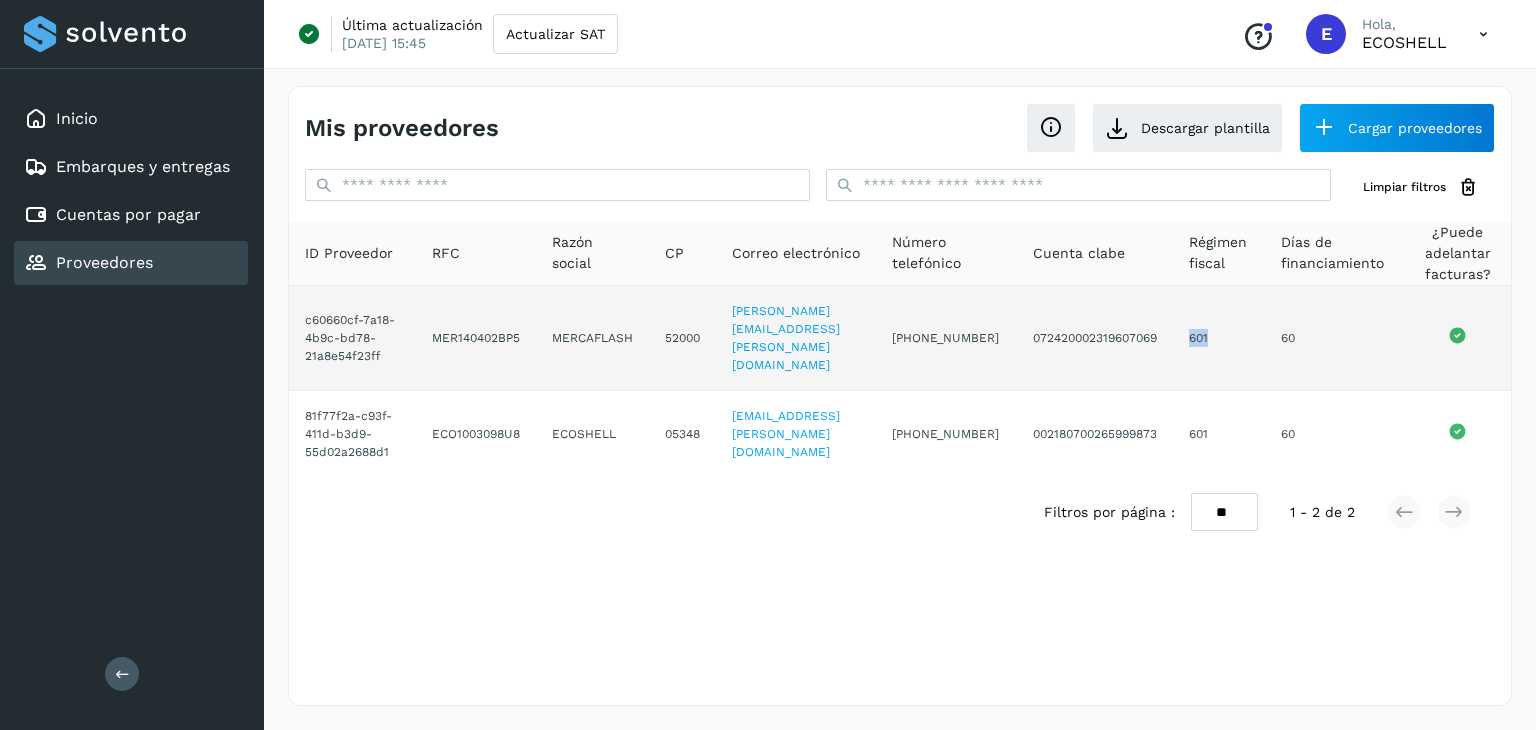 click on "601" 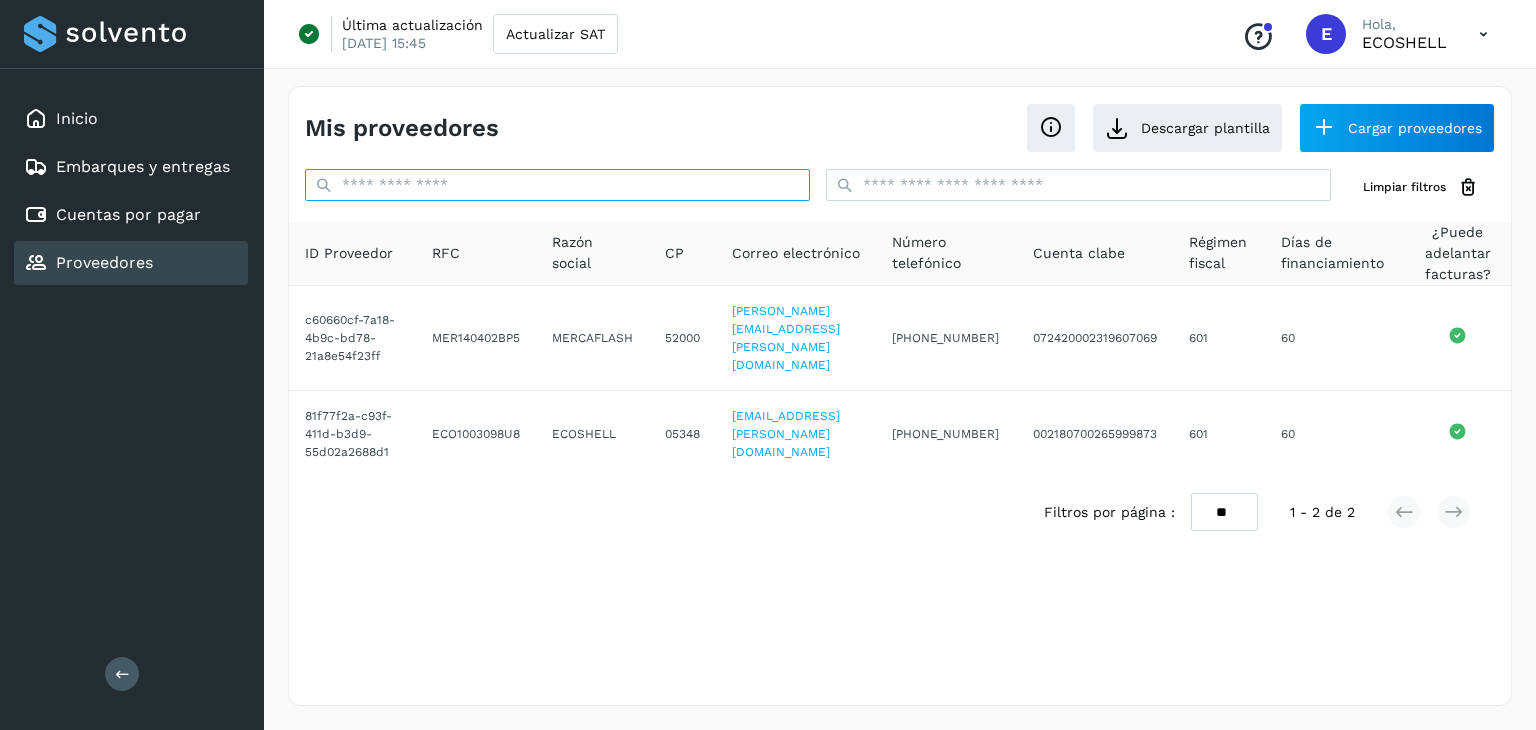 click at bounding box center (557, 185) 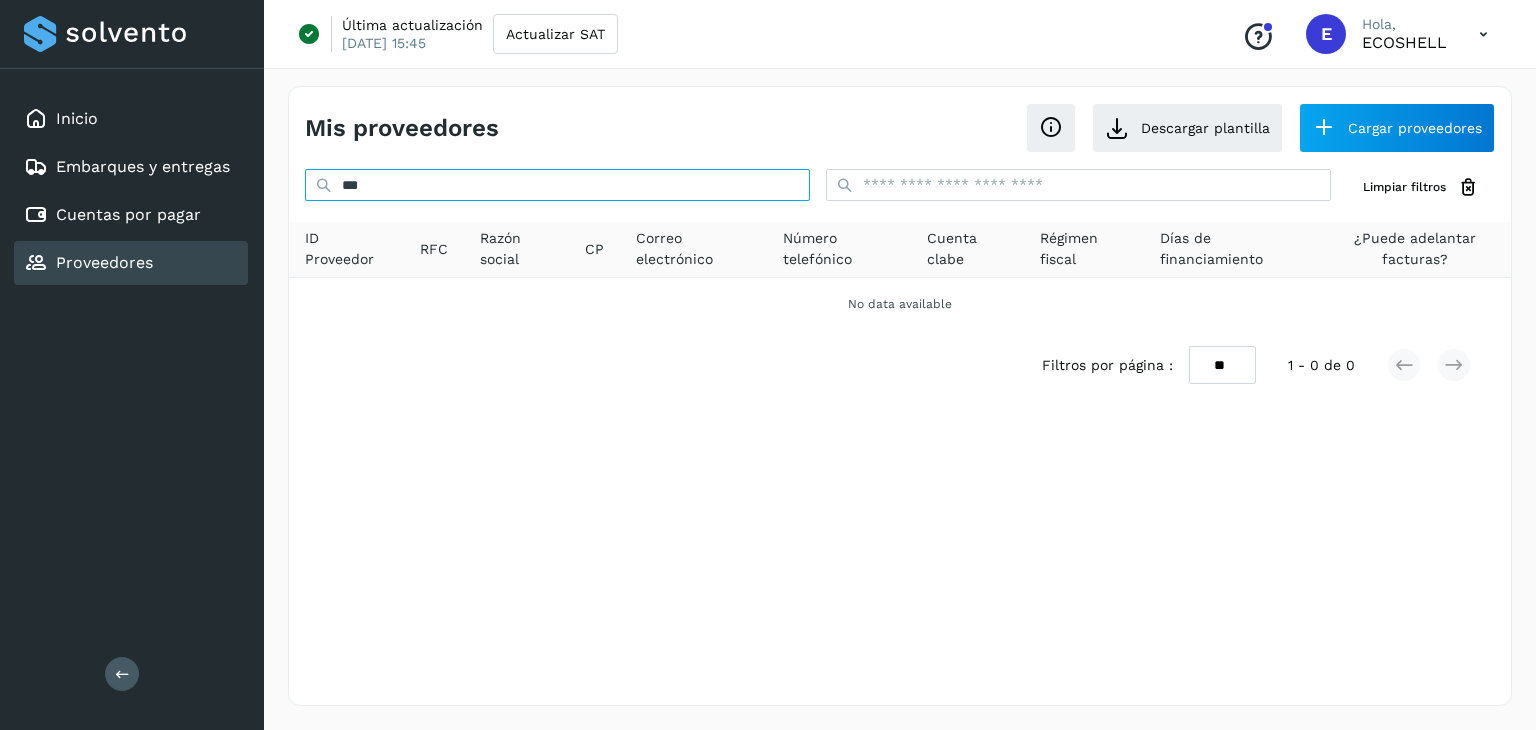 scroll, scrollTop: 0, scrollLeft: 0, axis: both 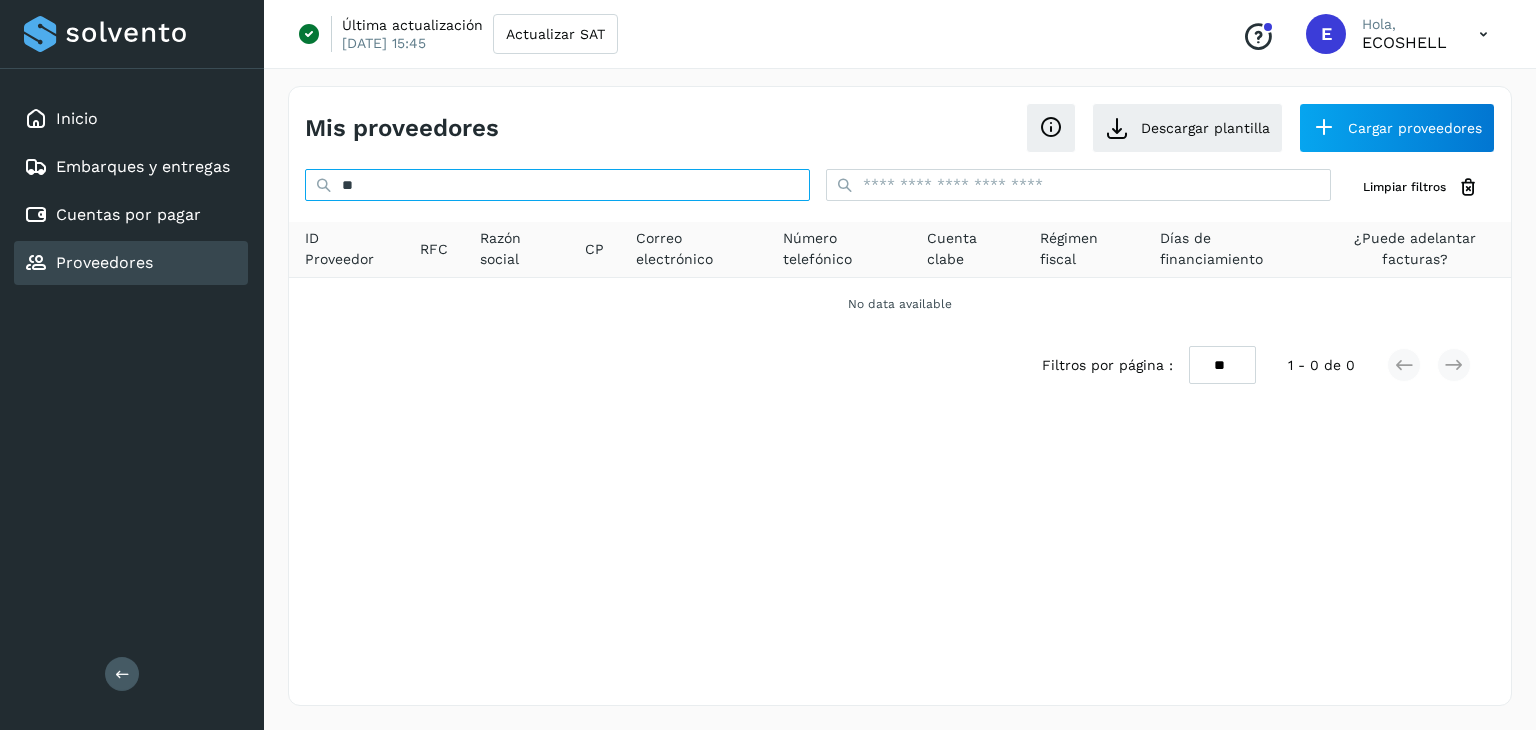 type on "*" 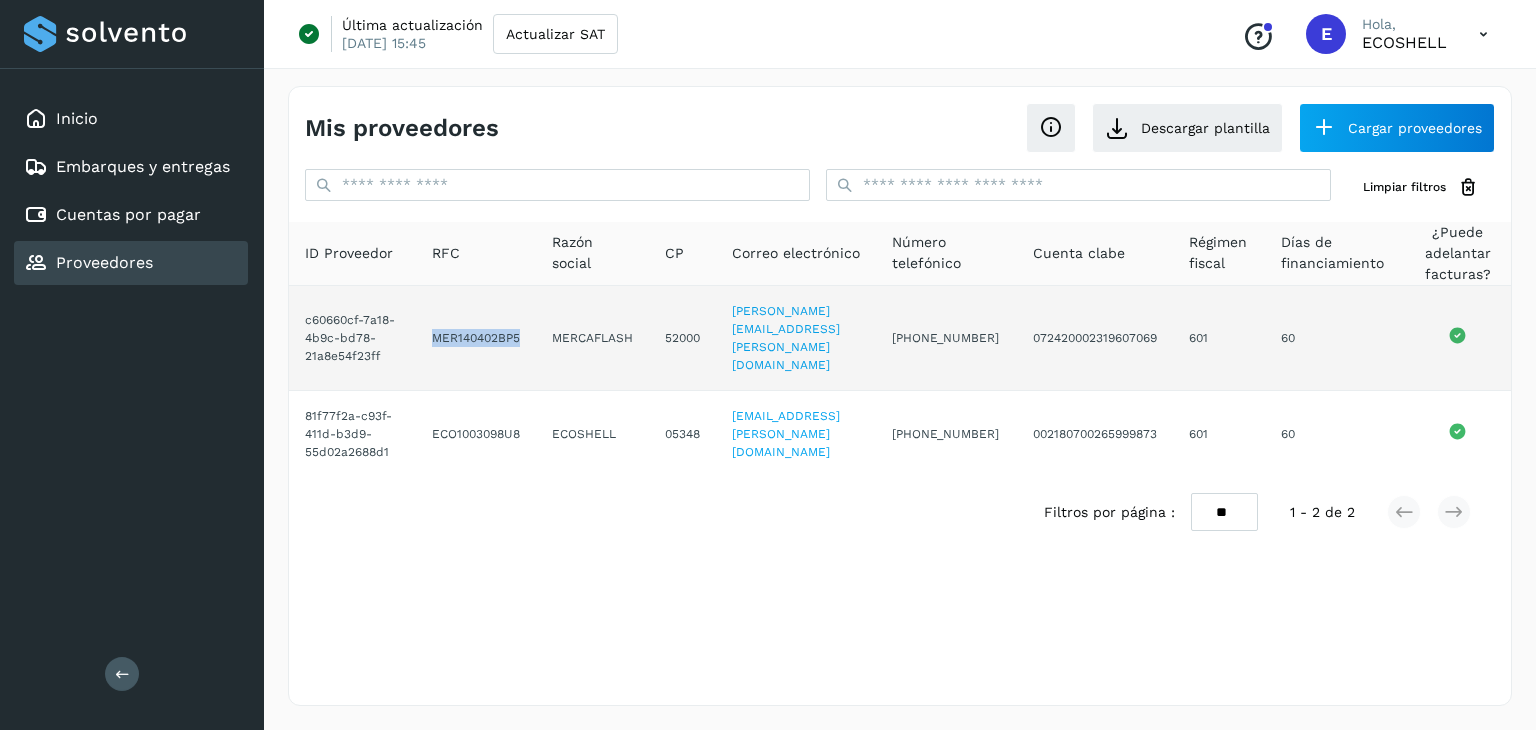 drag, startPoint x: 516, startPoint y: 342, endPoint x: 421, endPoint y: 358, distance: 96.337944 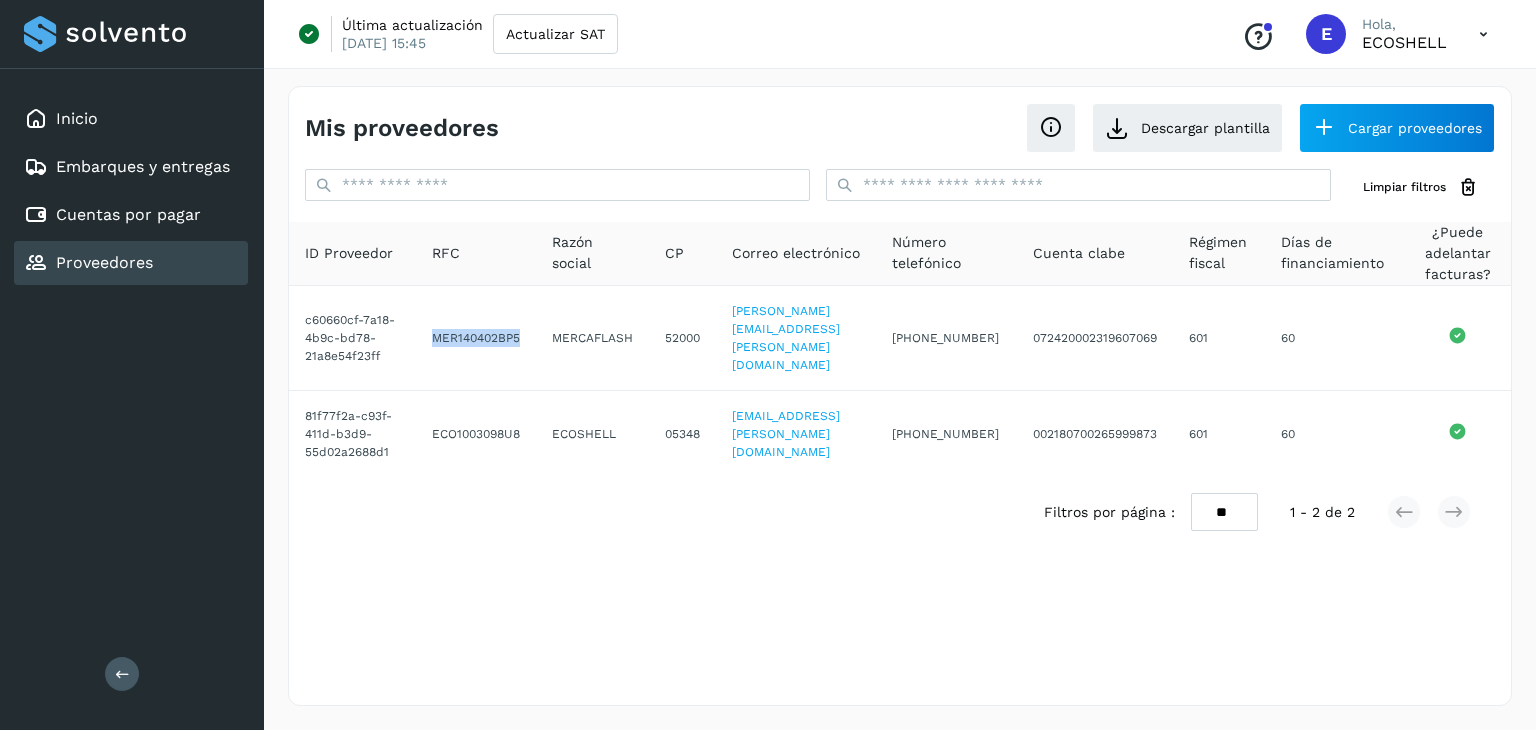 copy on "MER140402BP5" 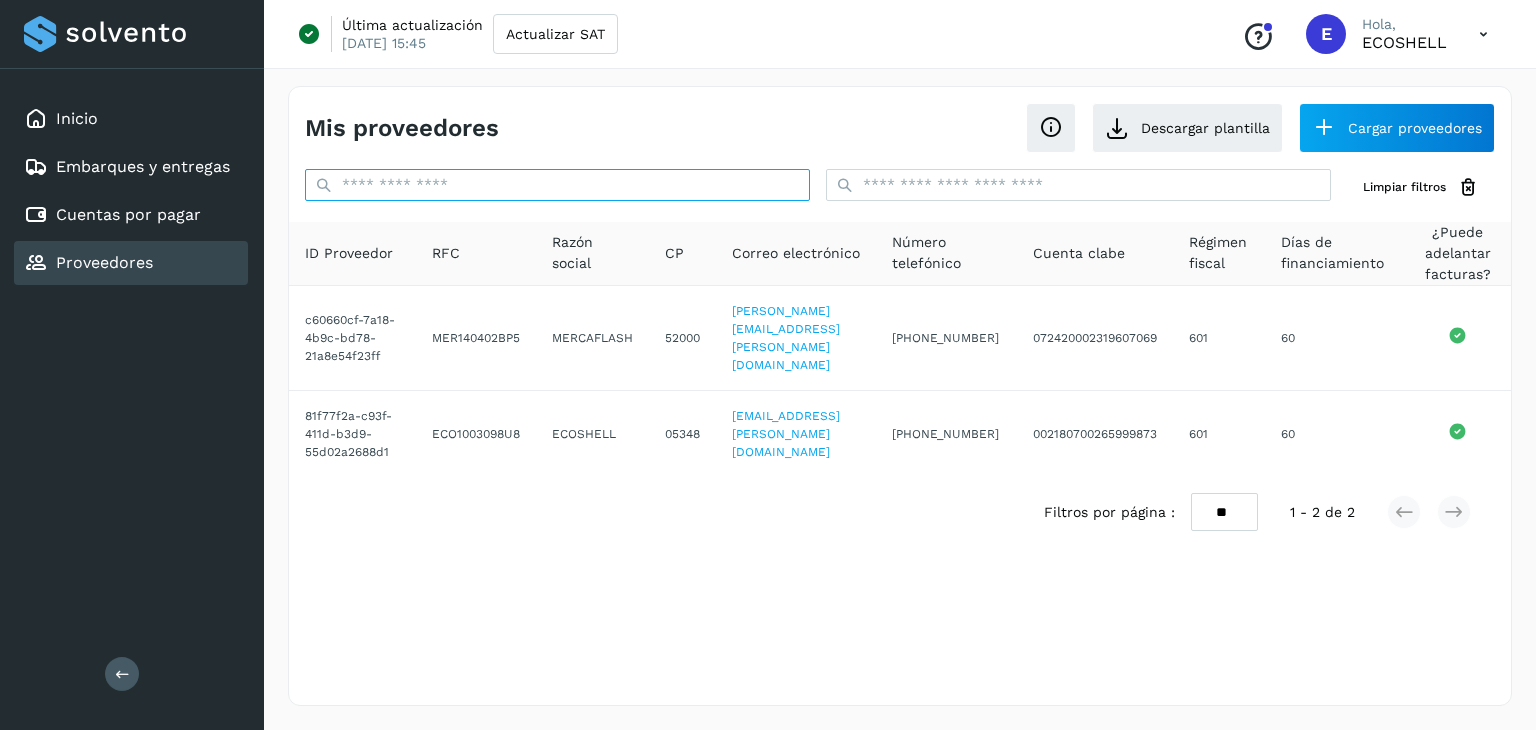 click at bounding box center (557, 185) 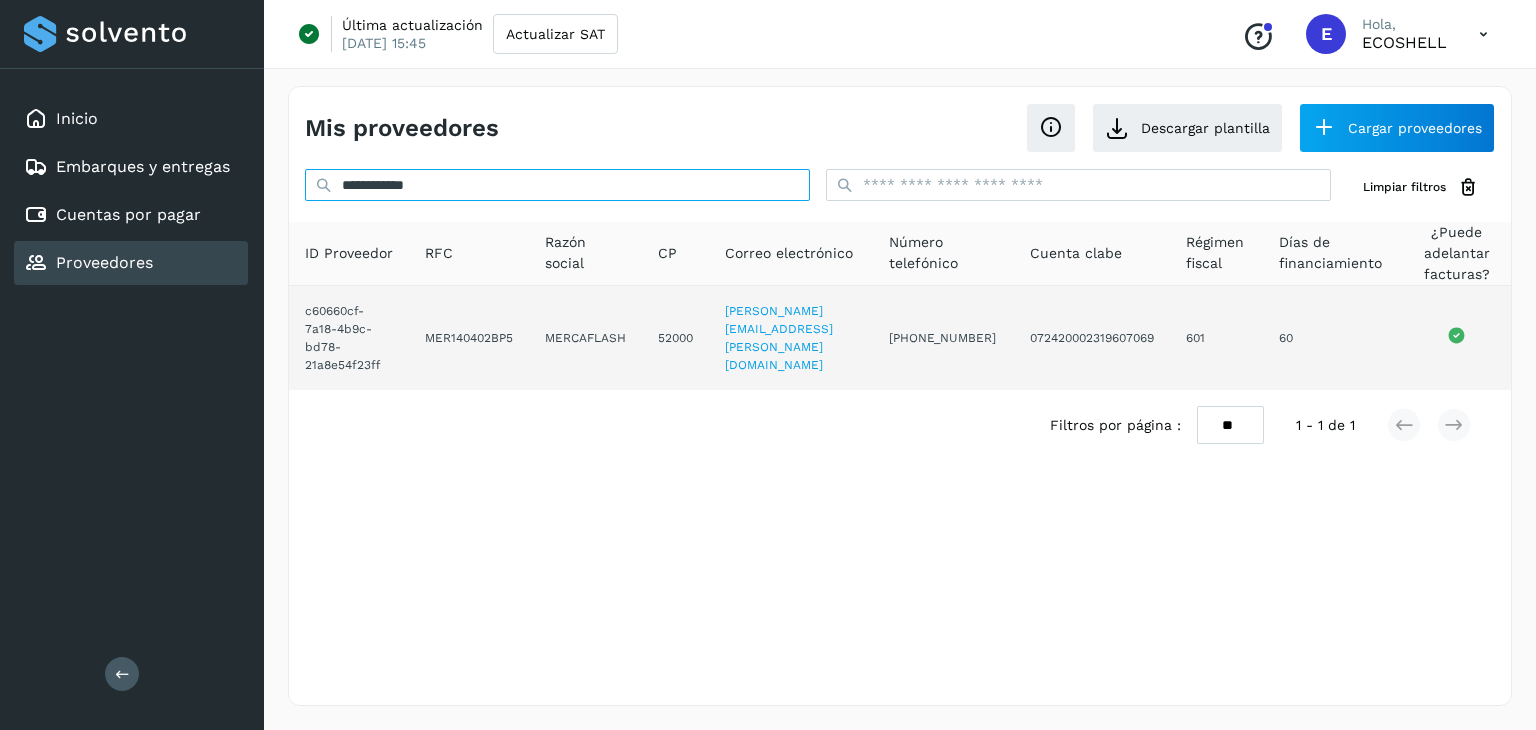 type on "**********" 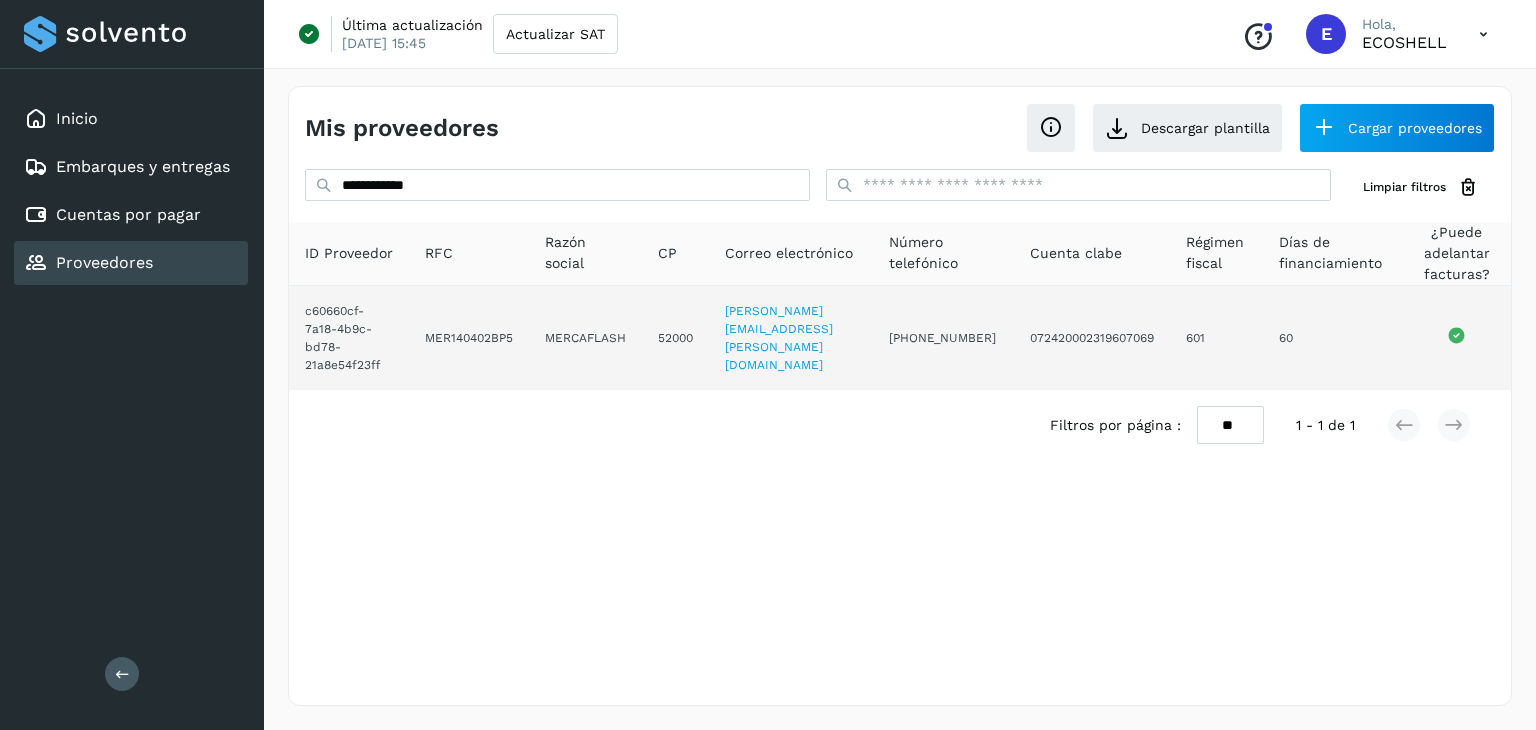 click on "MER140402BP5" 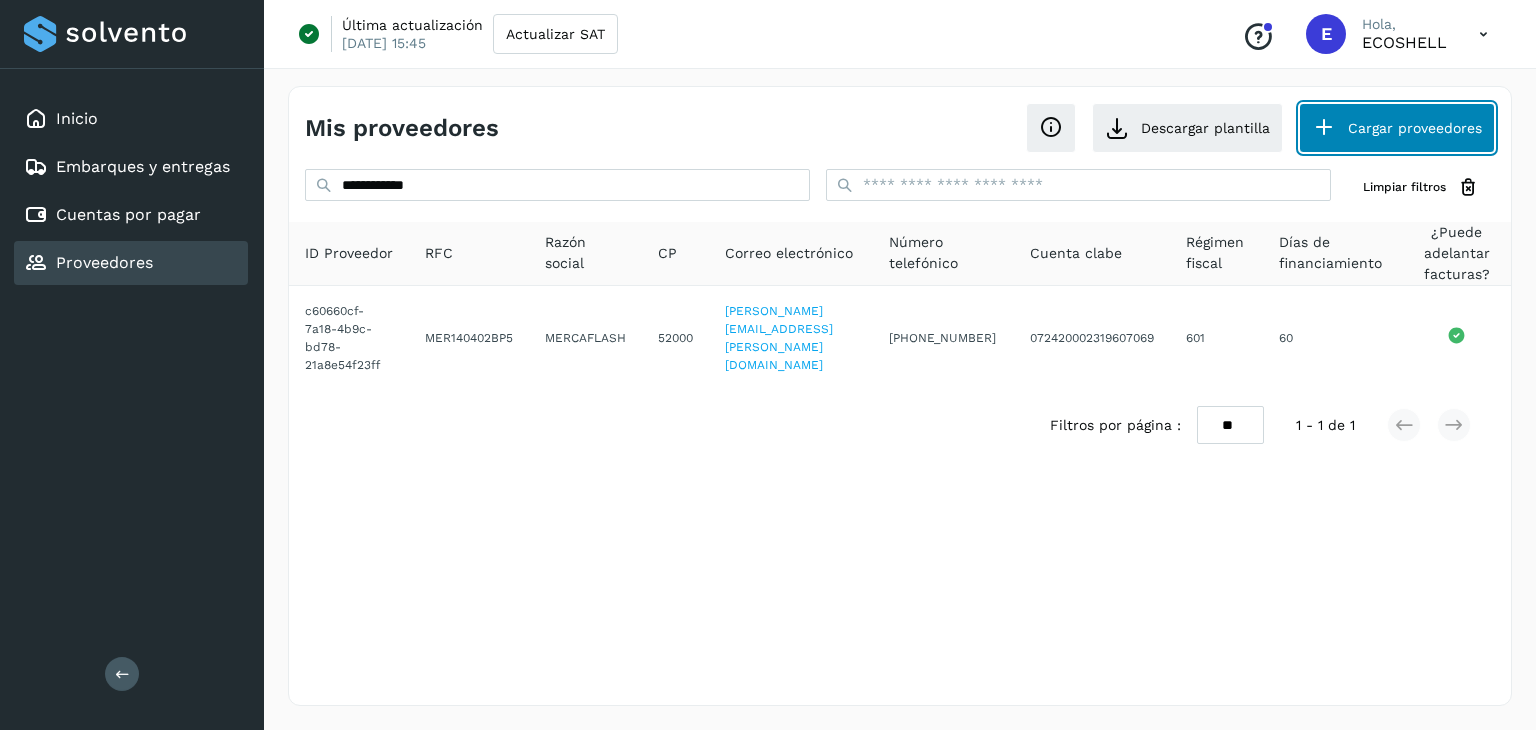 click on "Cargar proveedores" at bounding box center [1397, 128] 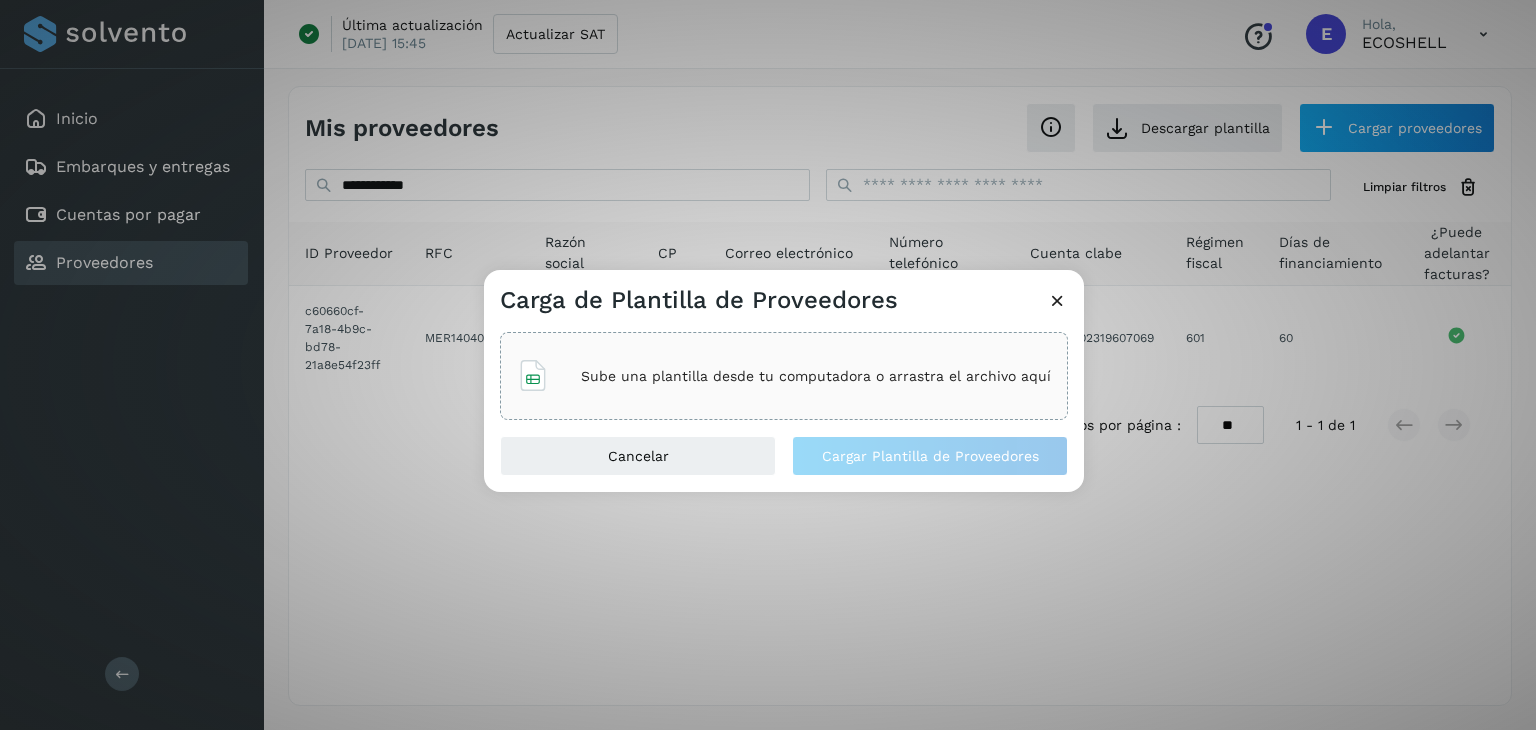 click on "Sube una plantilla desde tu computadora o arrastra el archivo aquí" 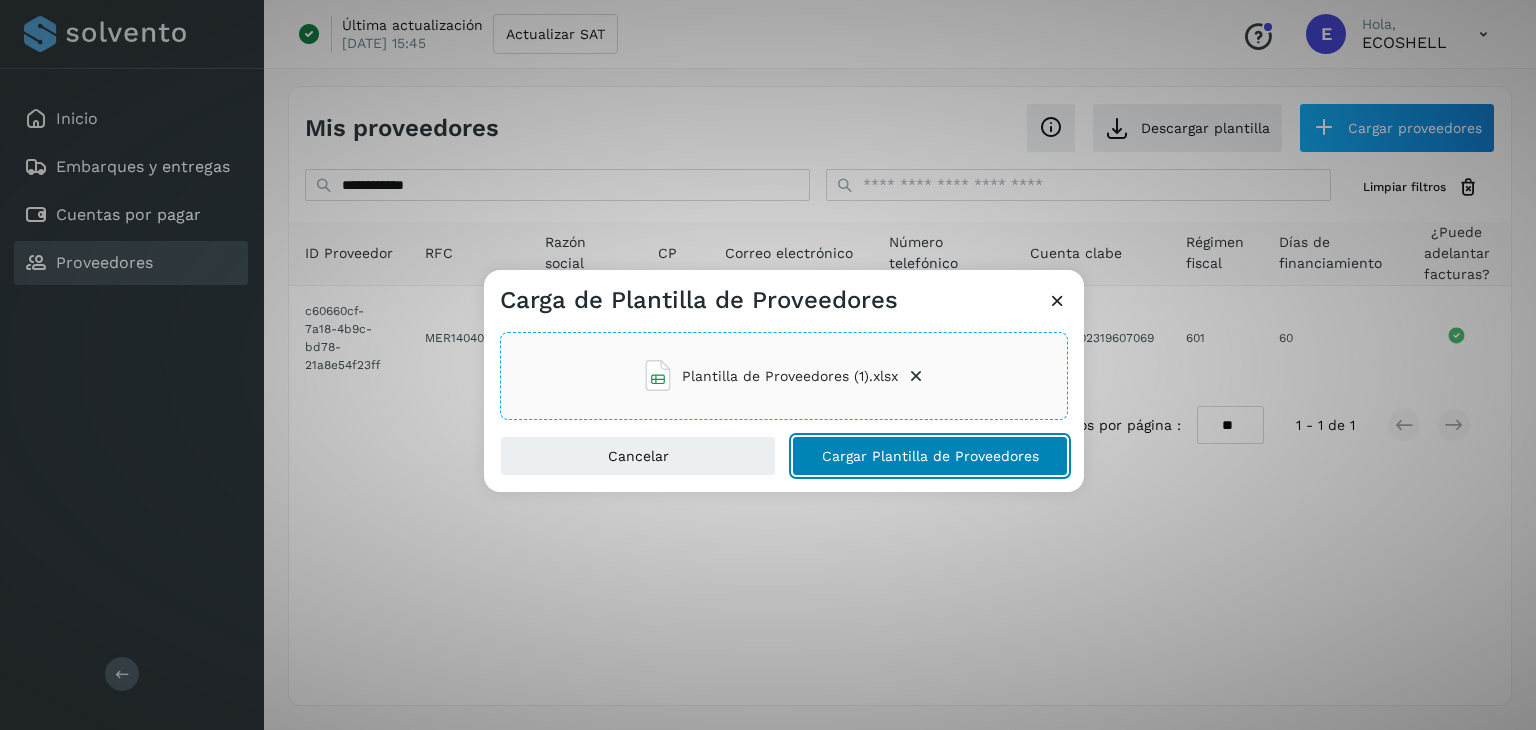 click on "Cargar Plantilla de Proveedores" 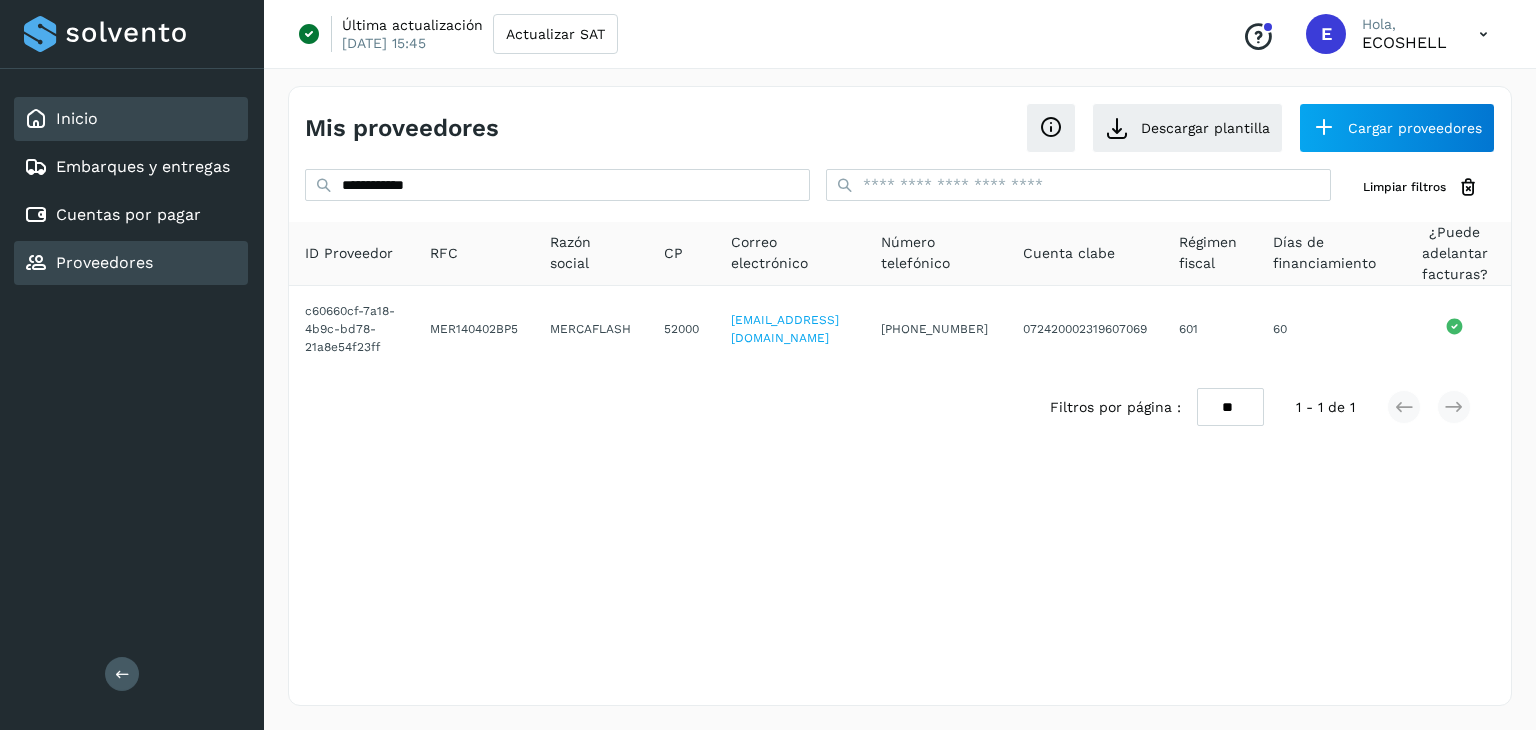 click on "Inicio" 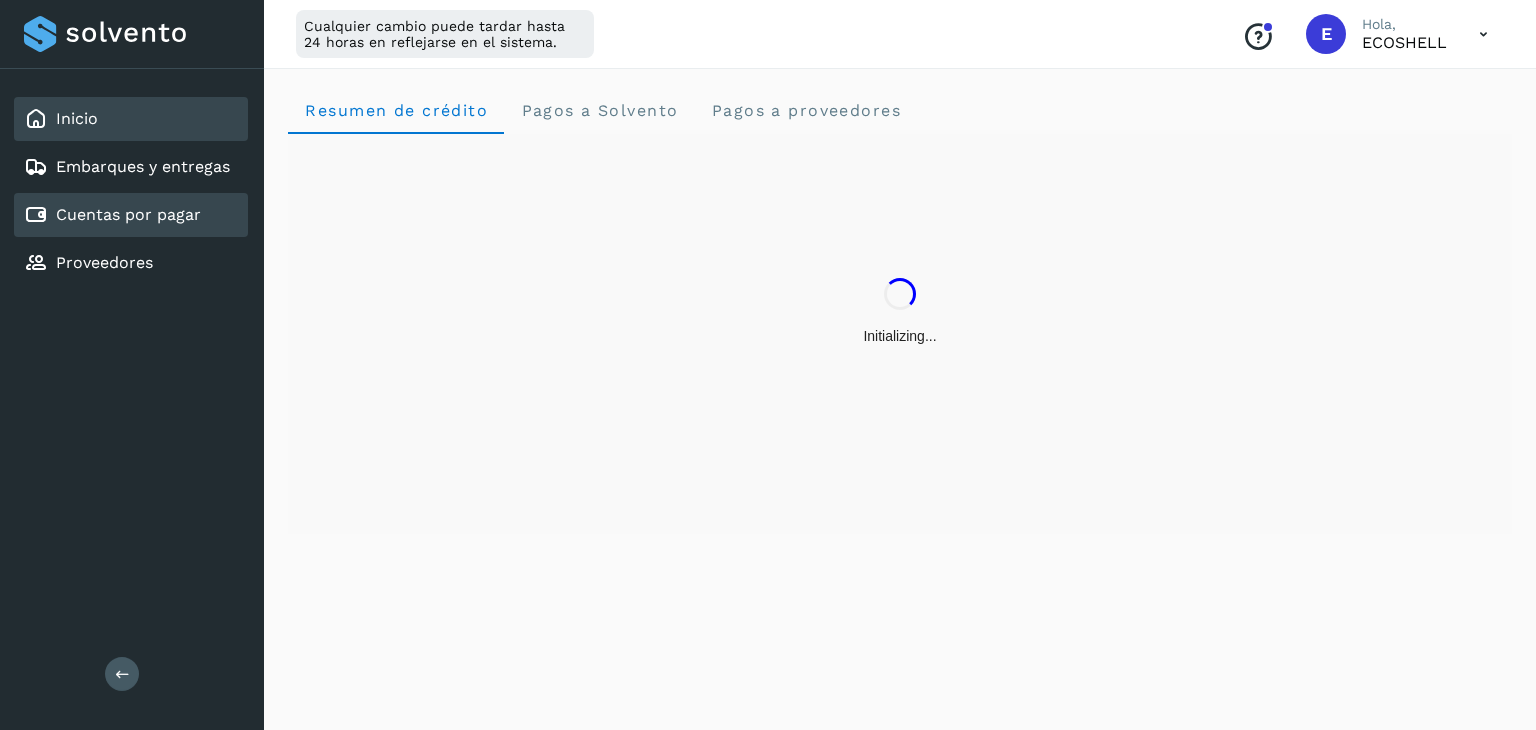 click on "Cuentas por pagar" at bounding box center (128, 214) 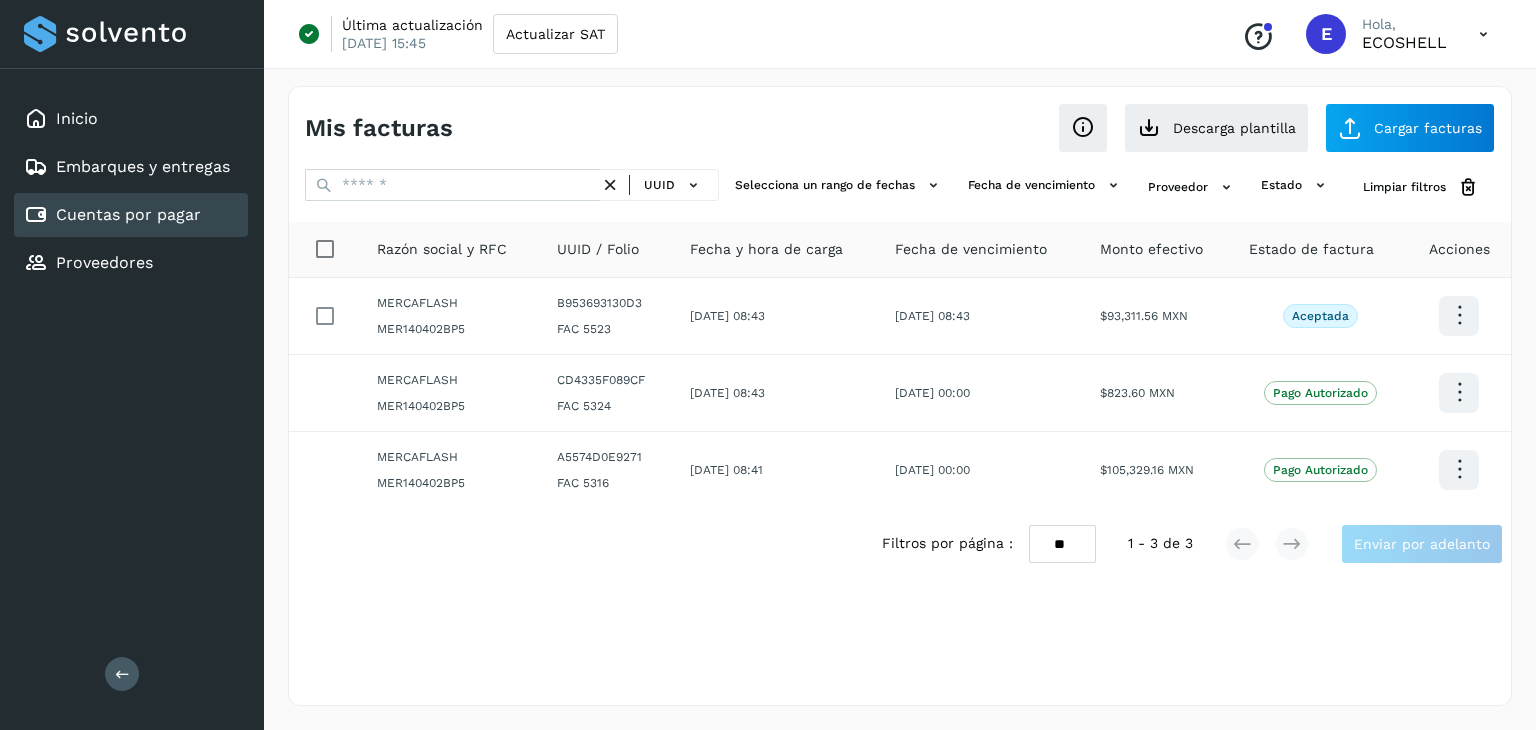 click at bounding box center (1483, 34) 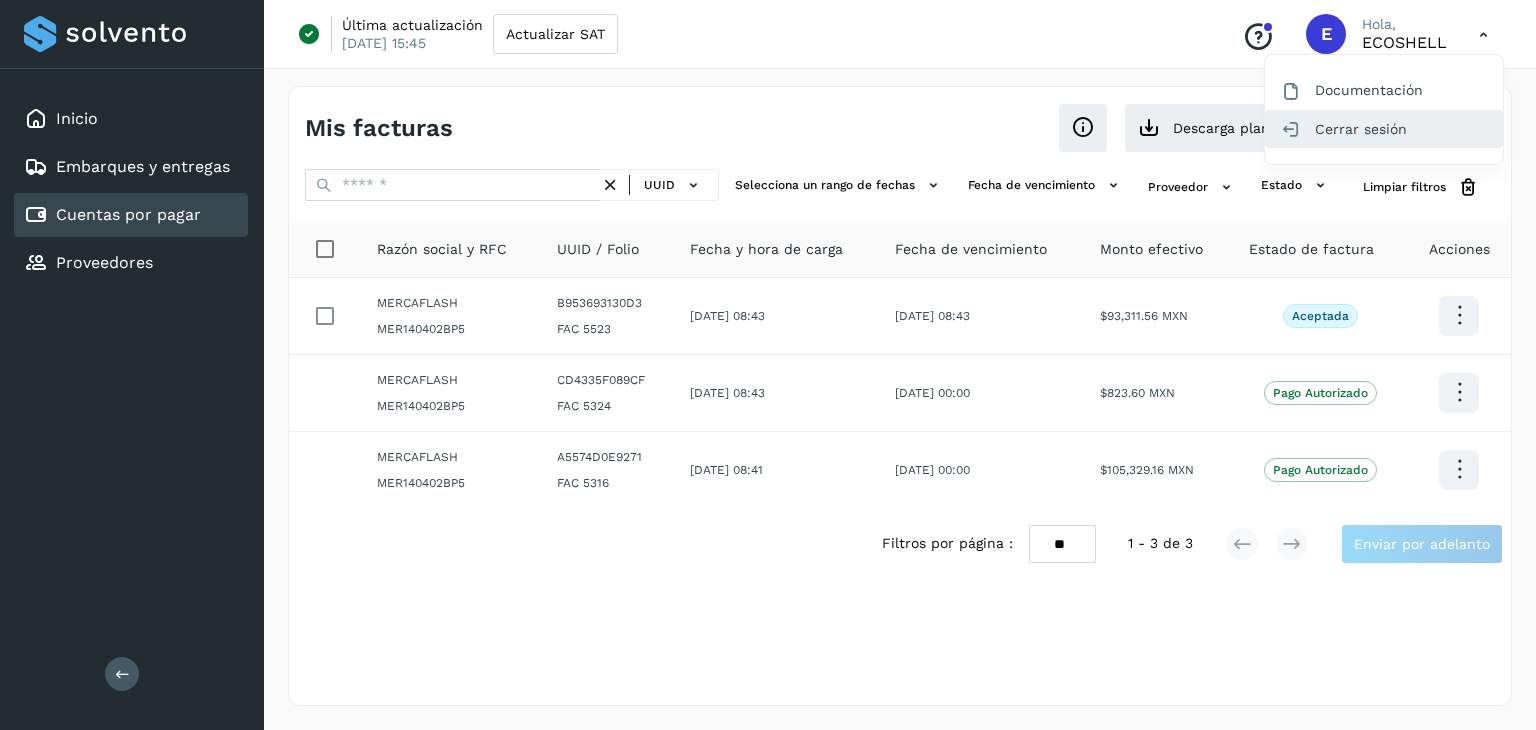 click on "Cerrar sesión" 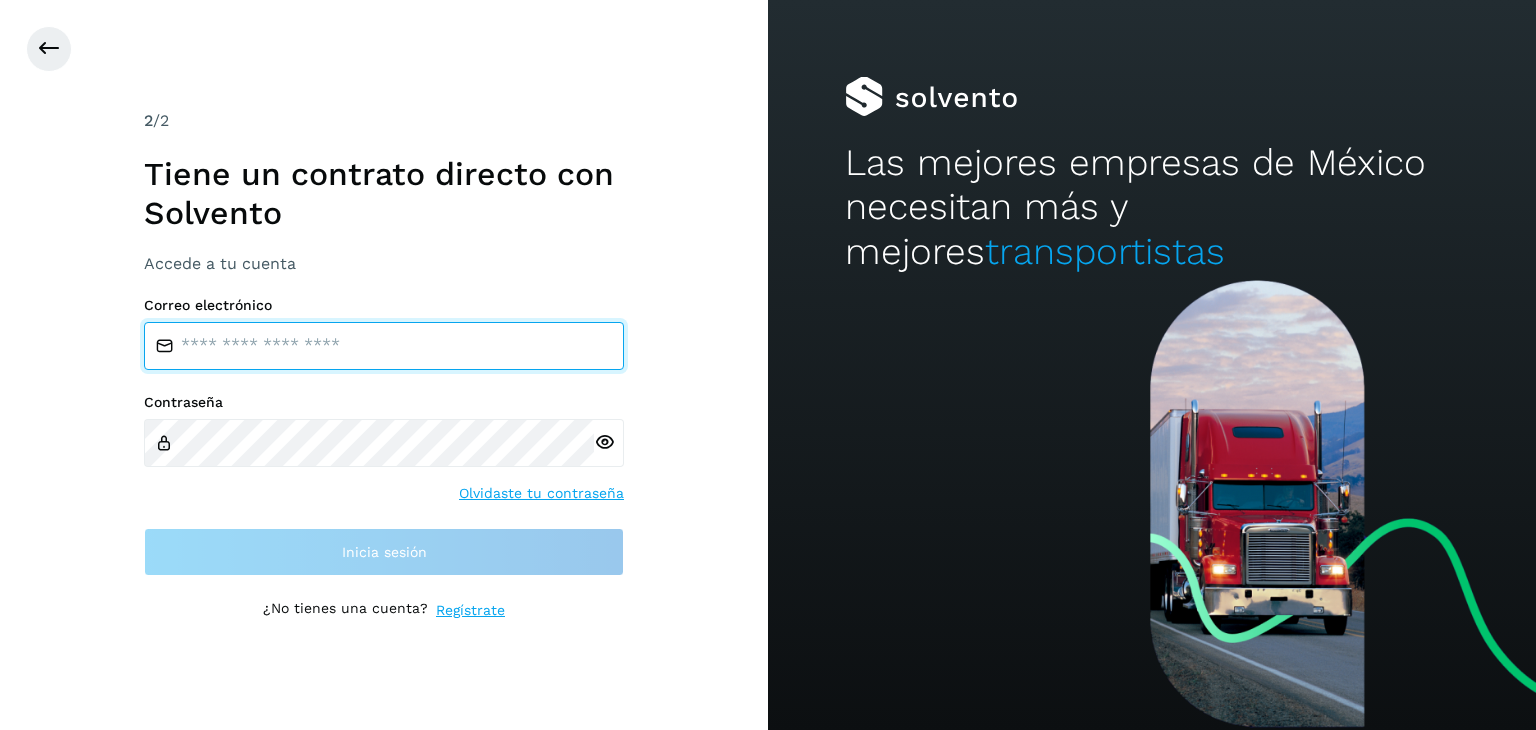 type on "**********" 